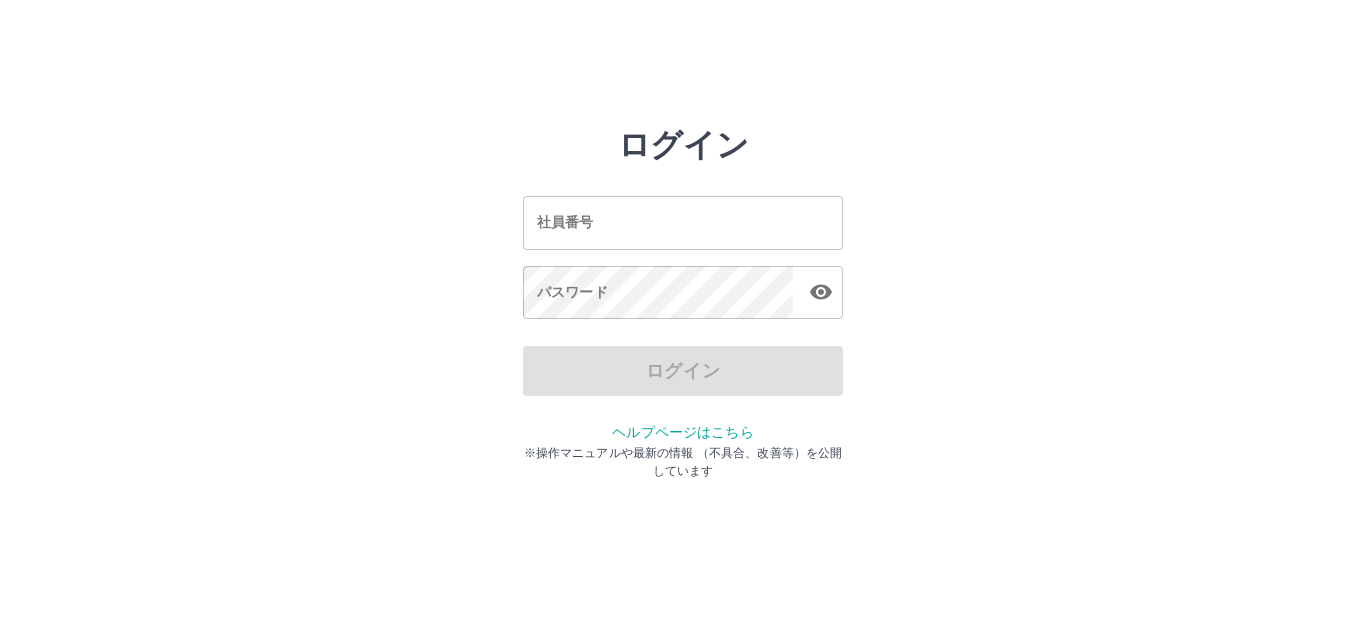 scroll, scrollTop: 0, scrollLeft: 0, axis: both 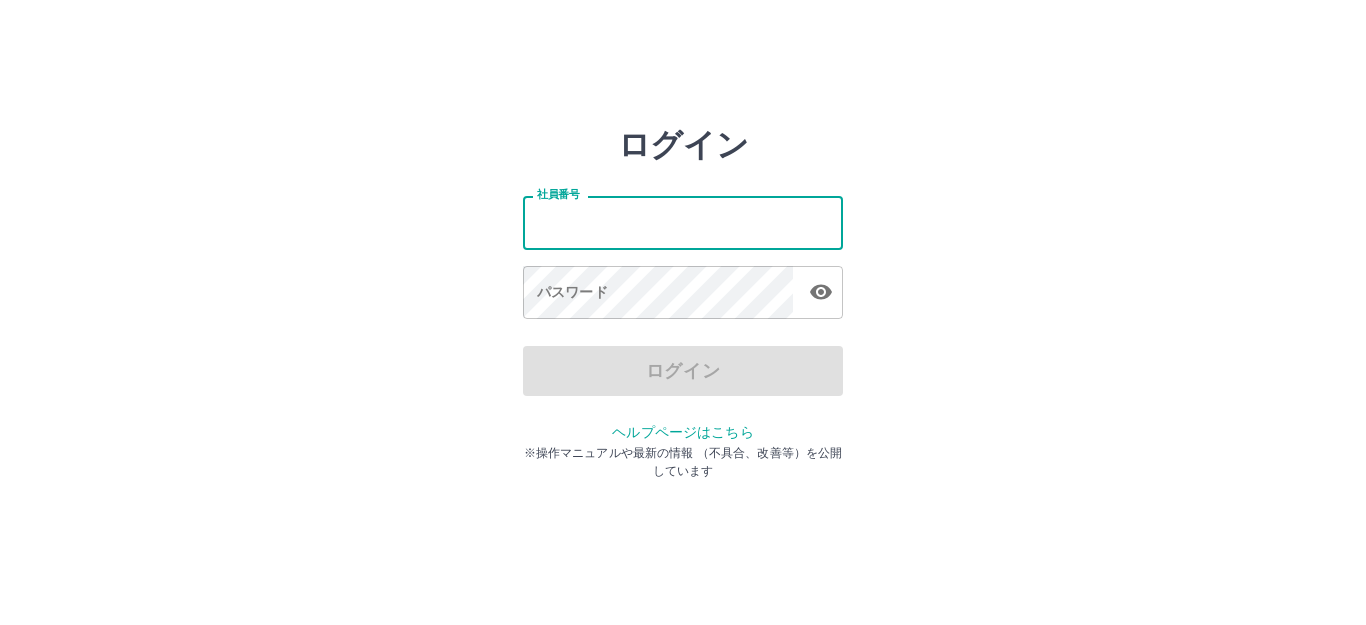 click on "社員番号" at bounding box center (683, 222) 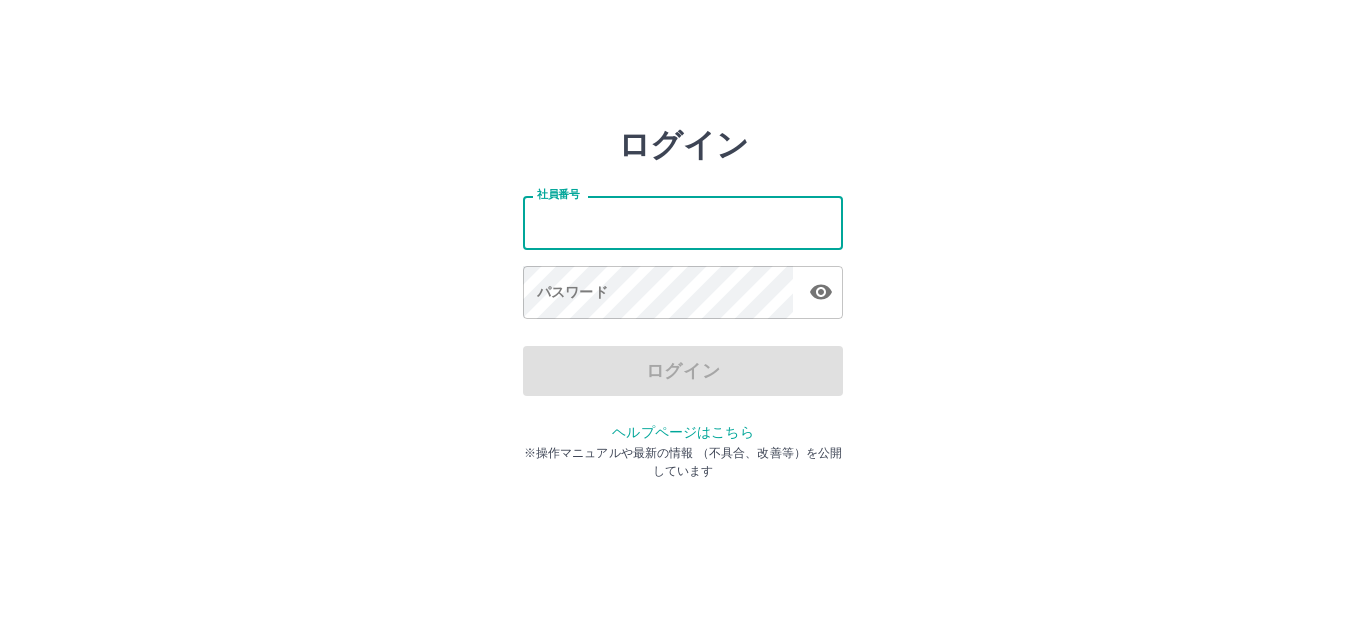 type on "*******" 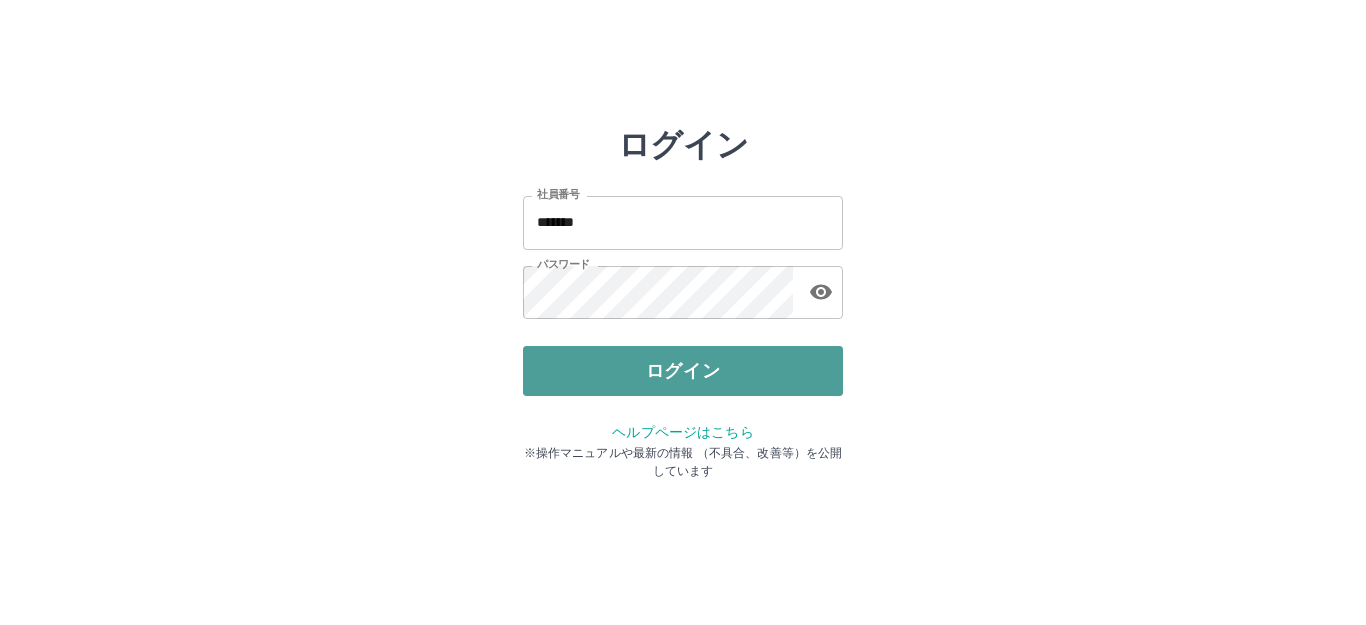 click on "ログイン" at bounding box center [683, 371] 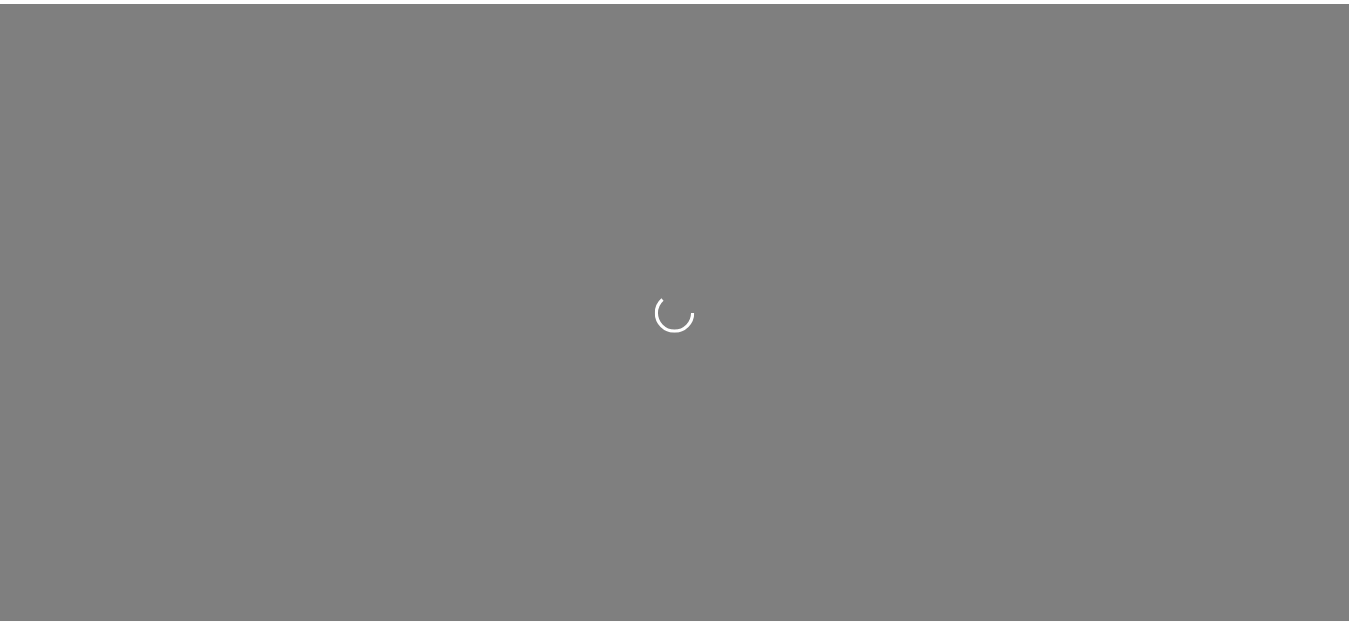 scroll, scrollTop: 0, scrollLeft: 0, axis: both 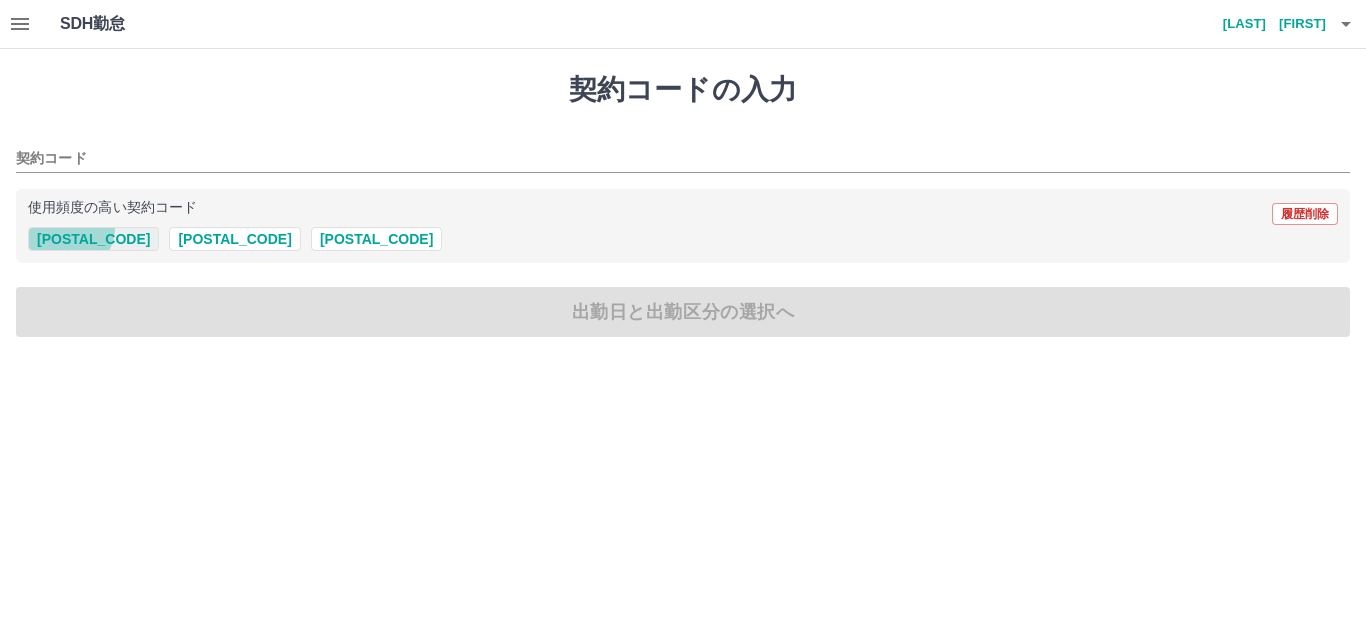 click on "[POSTAL_CODE]" at bounding box center [93, 239] 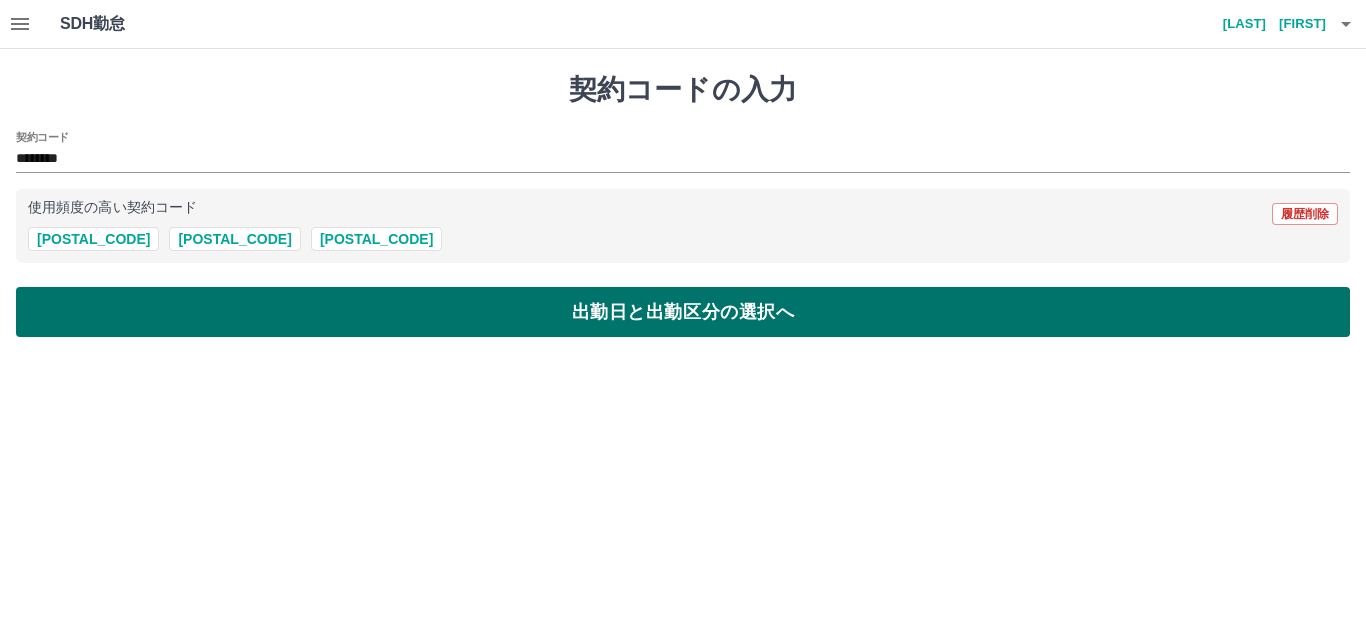 click on "出勤日と出勤区分の選択へ" at bounding box center (683, 312) 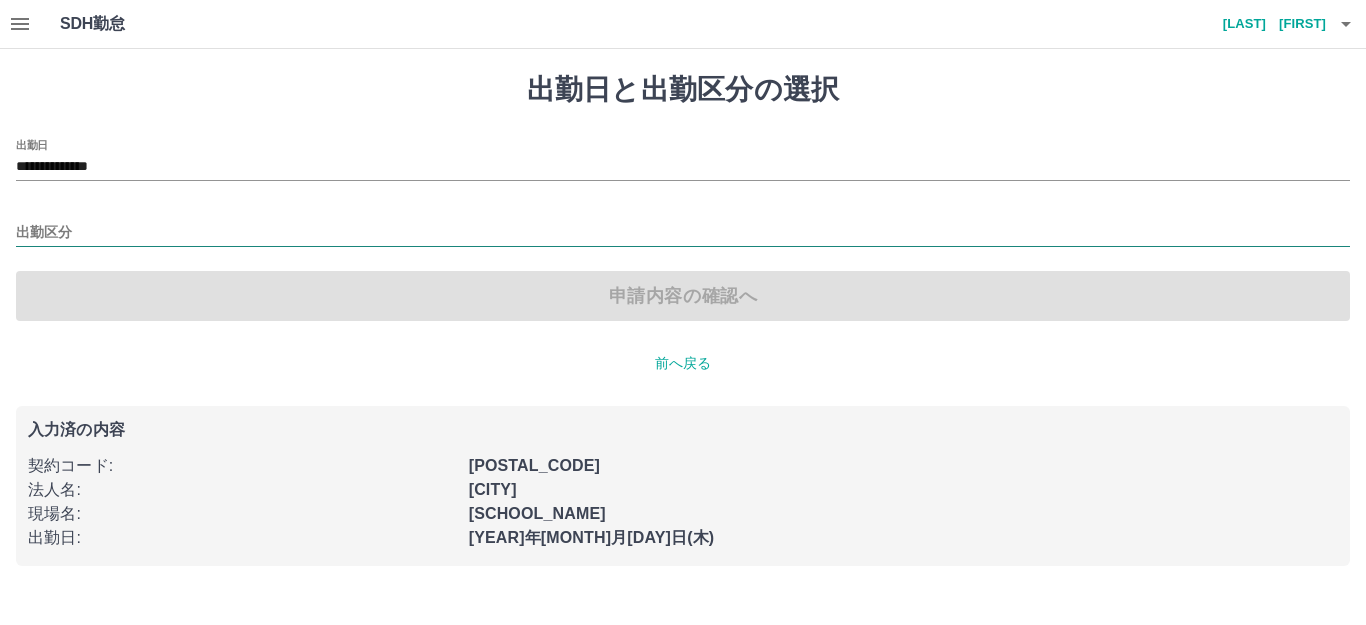 click on "出勤区分" at bounding box center (683, 233) 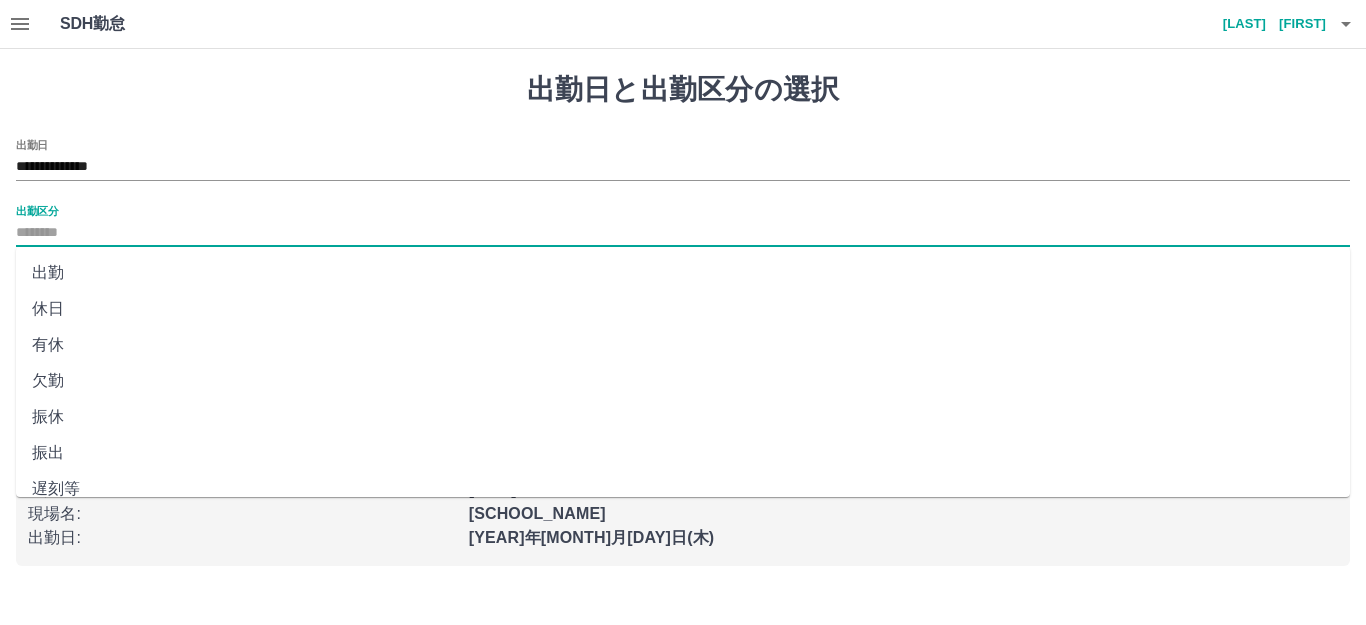 click on "出勤" at bounding box center [683, 273] 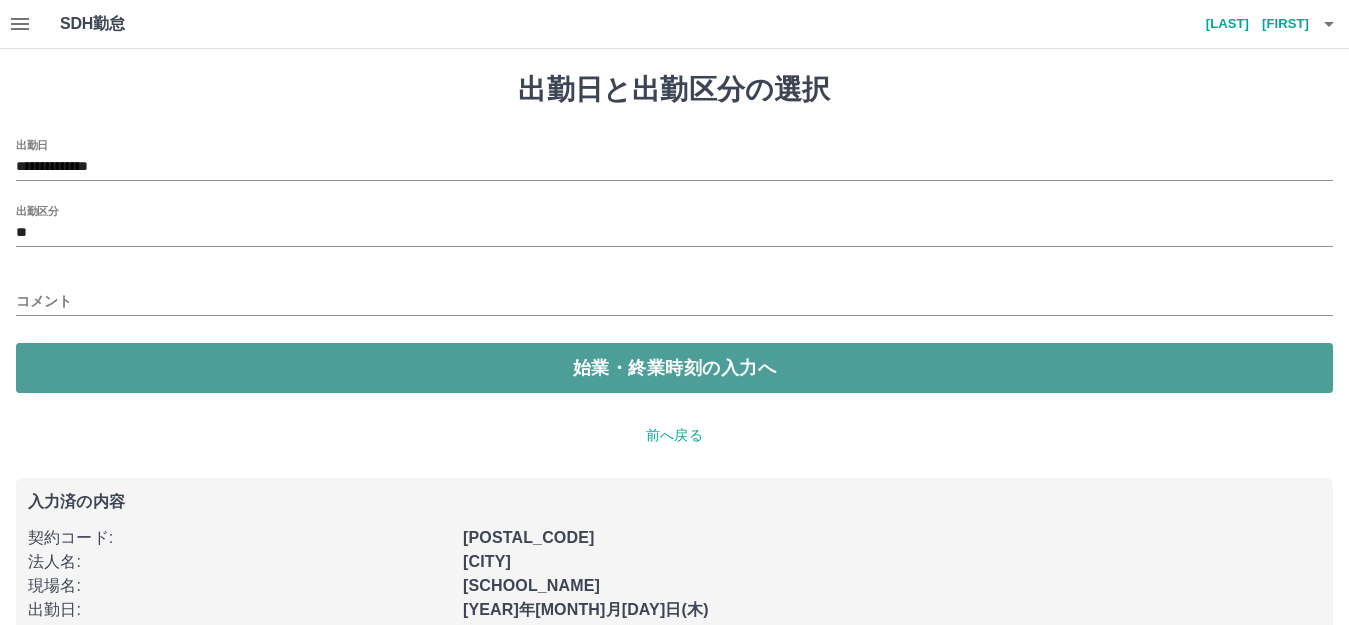click on "始業・終業時刻の入力へ" at bounding box center (674, 368) 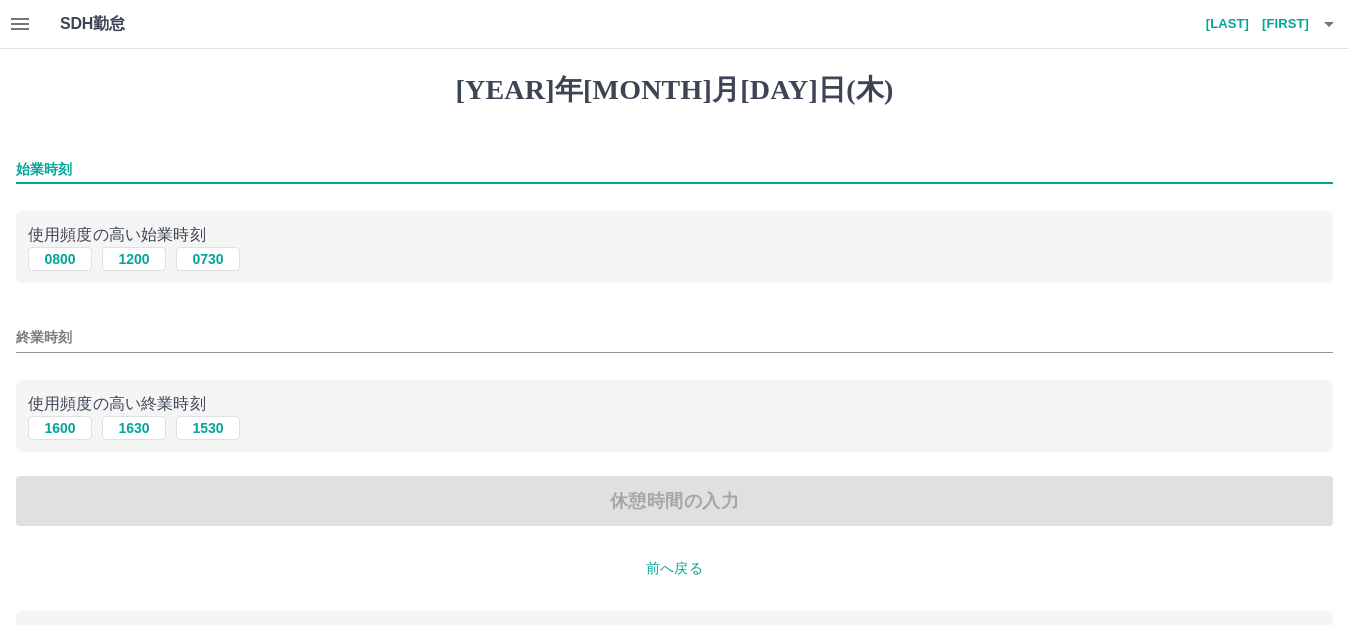 click on "始業時刻" at bounding box center (674, 169) 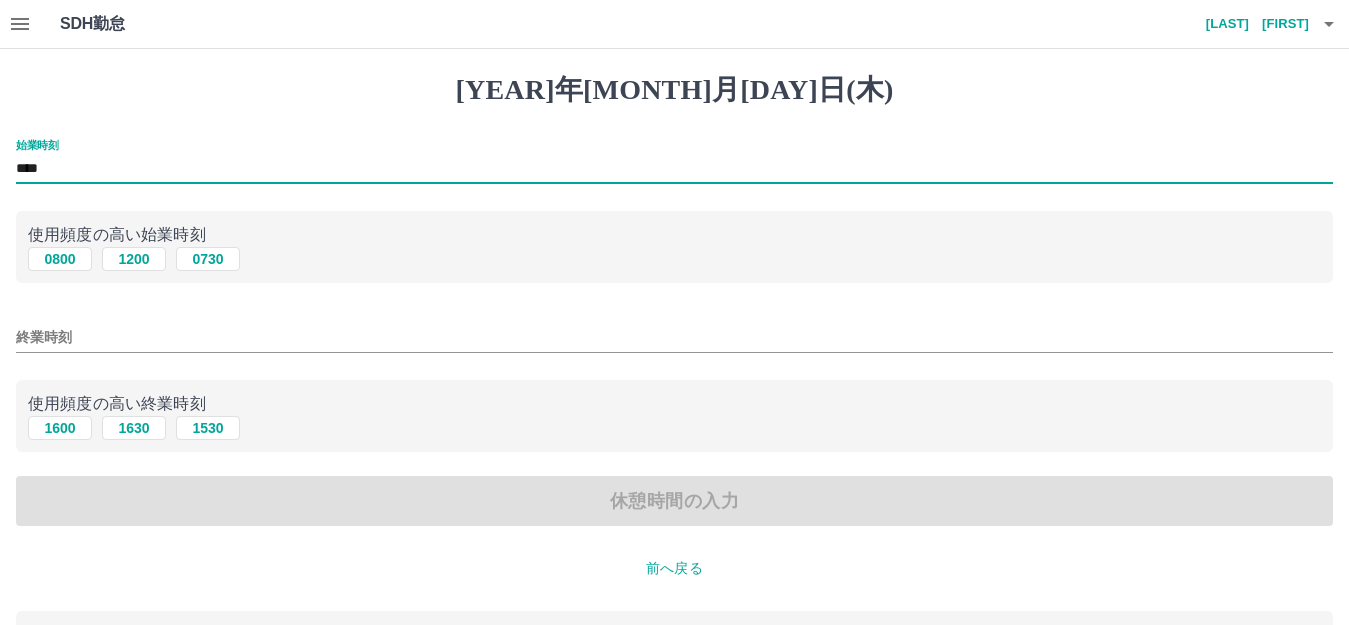 click on "終業時刻" at bounding box center [674, 337] 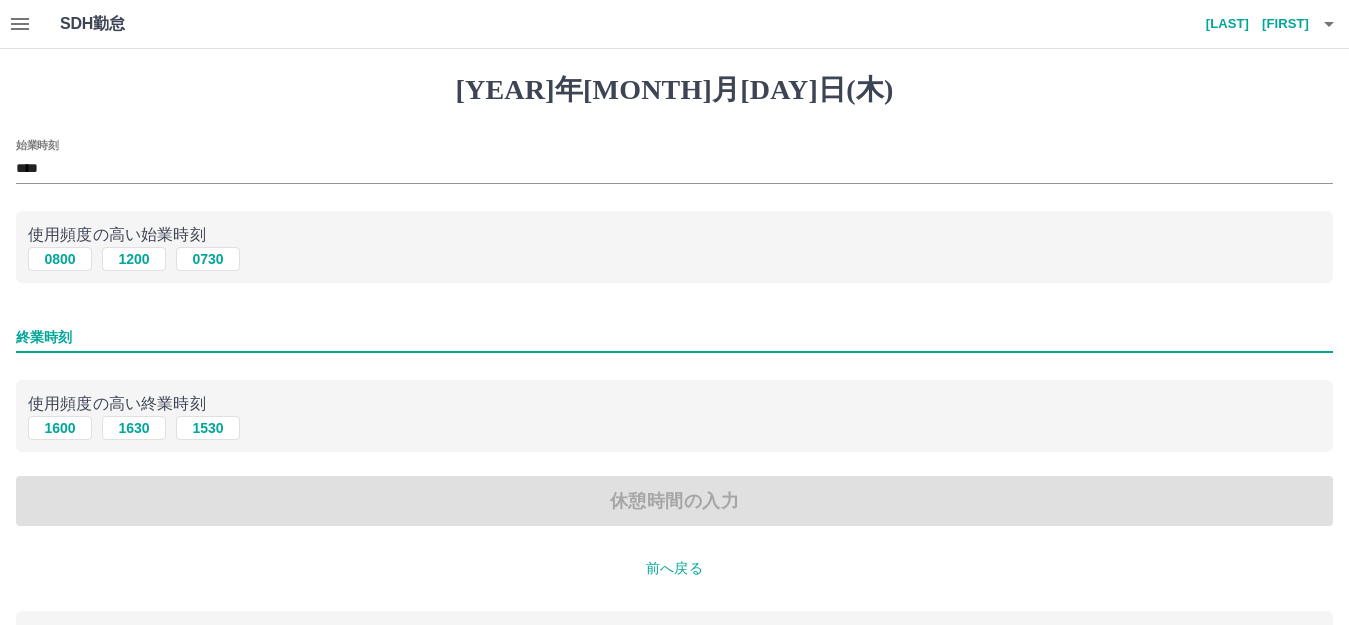type on "****" 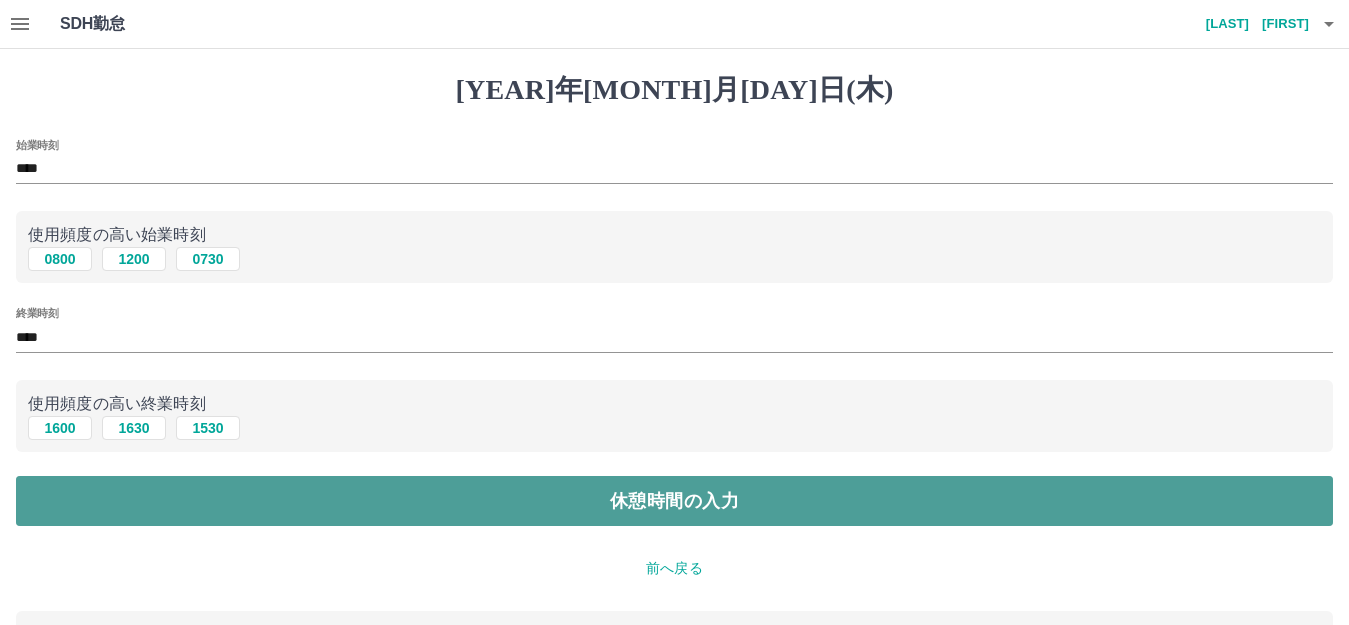 click on "休憩時間の入力" at bounding box center (674, 501) 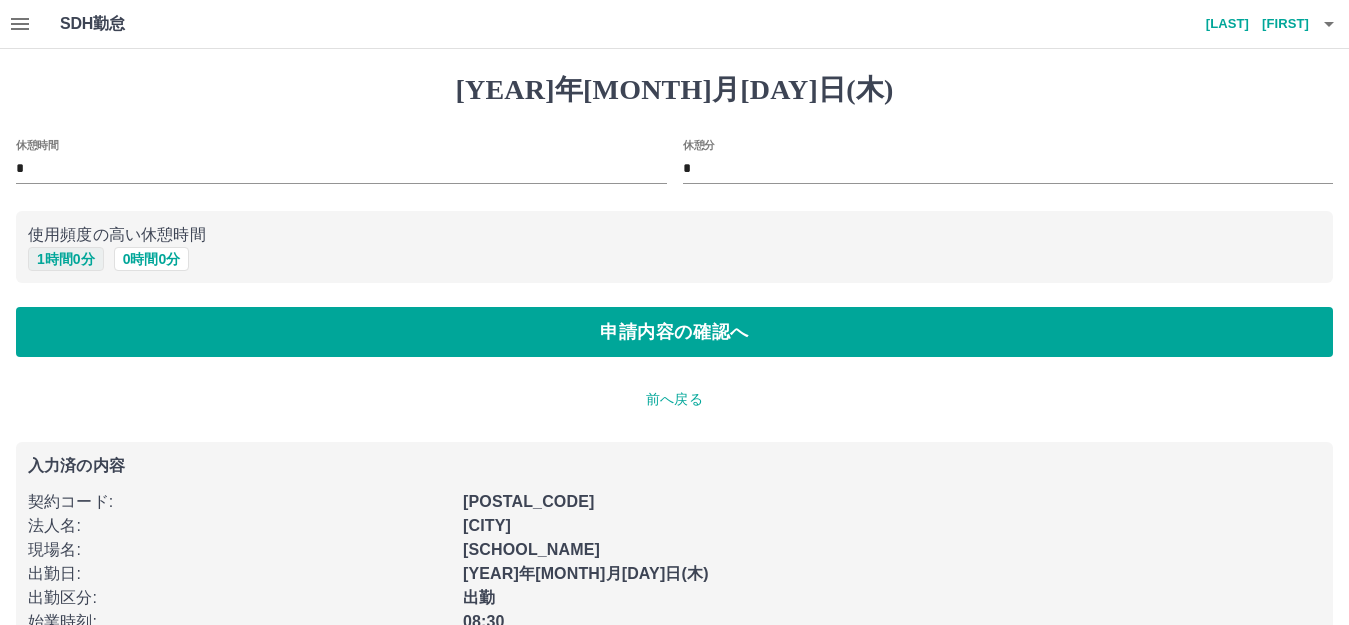click on "1 時間 0 分" at bounding box center [66, 259] 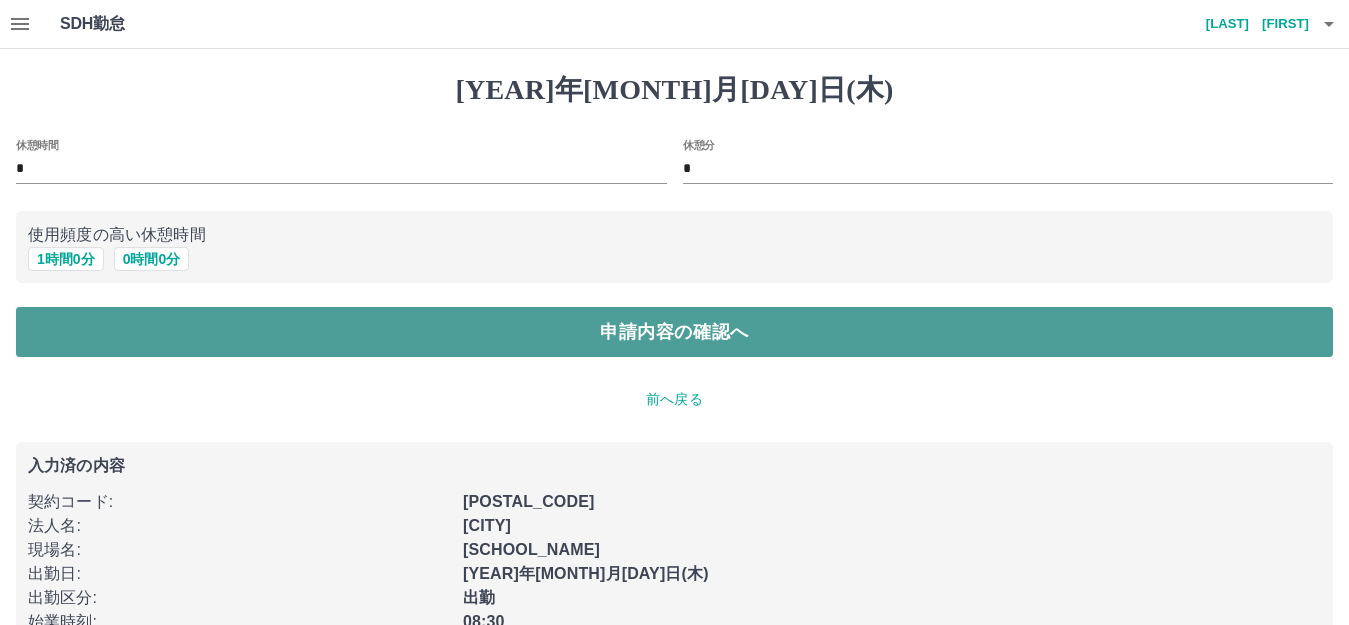 click on "申請内容の確認へ" at bounding box center (674, 332) 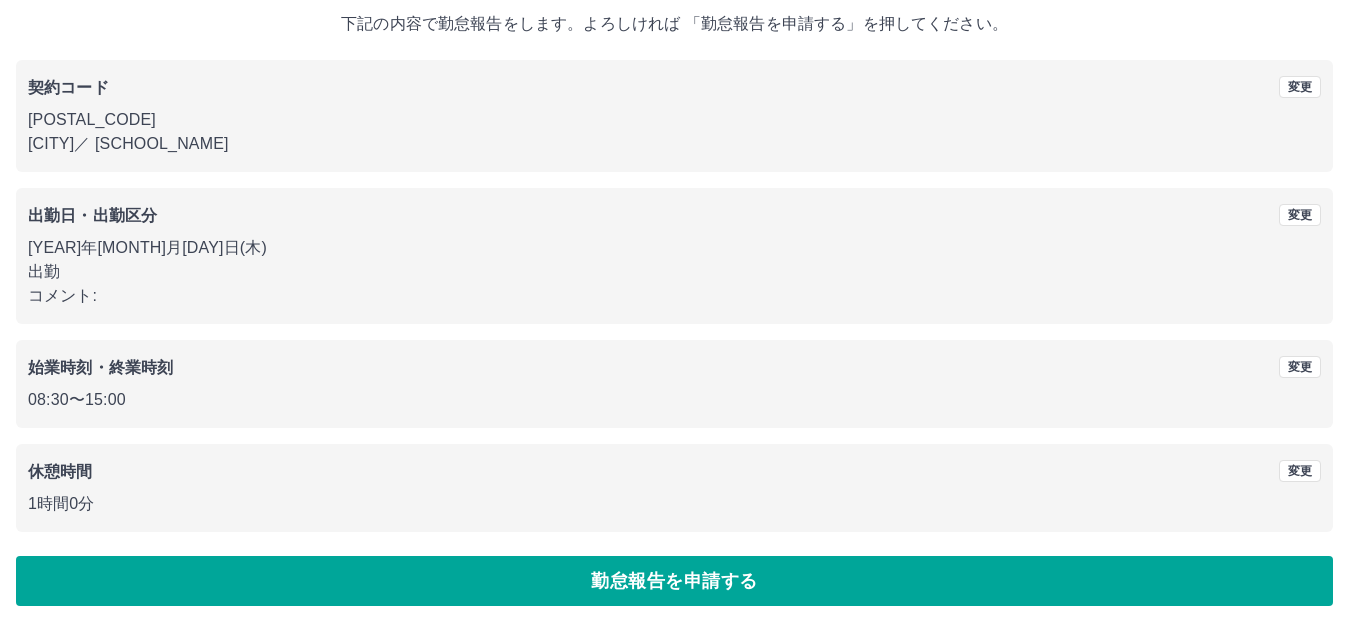 scroll, scrollTop: 124, scrollLeft: 0, axis: vertical 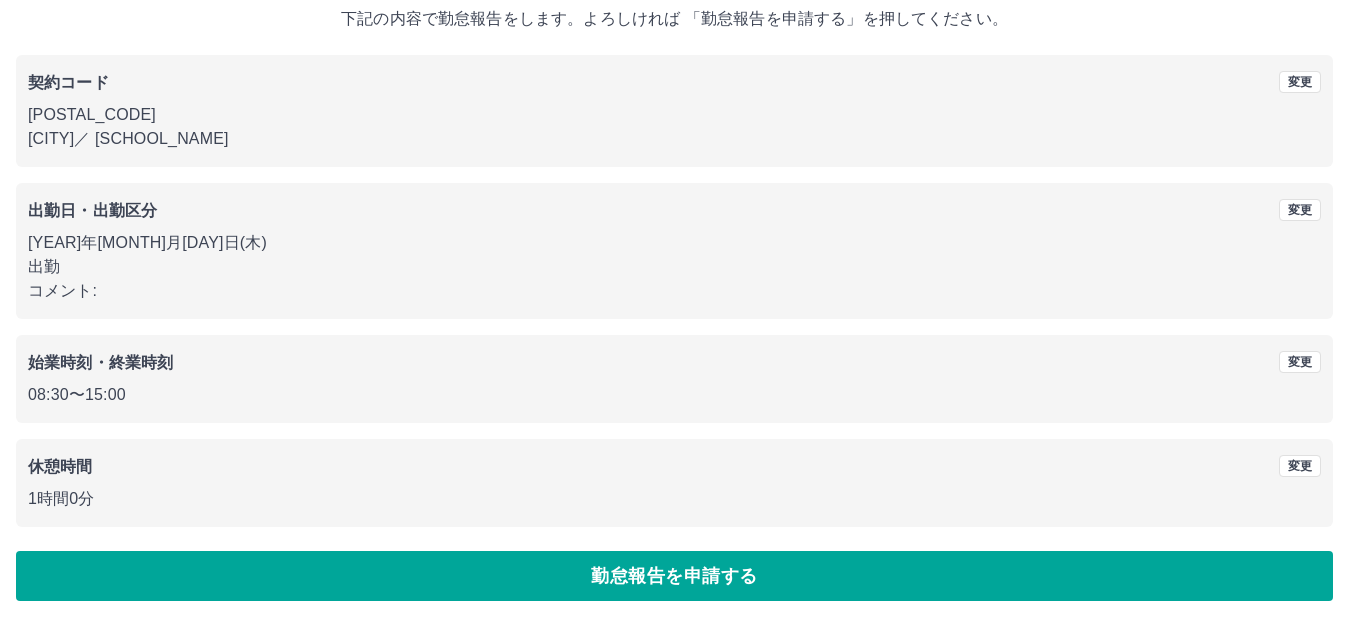 click on "勤怠報告を申請する" at bounding box center [674, 576] 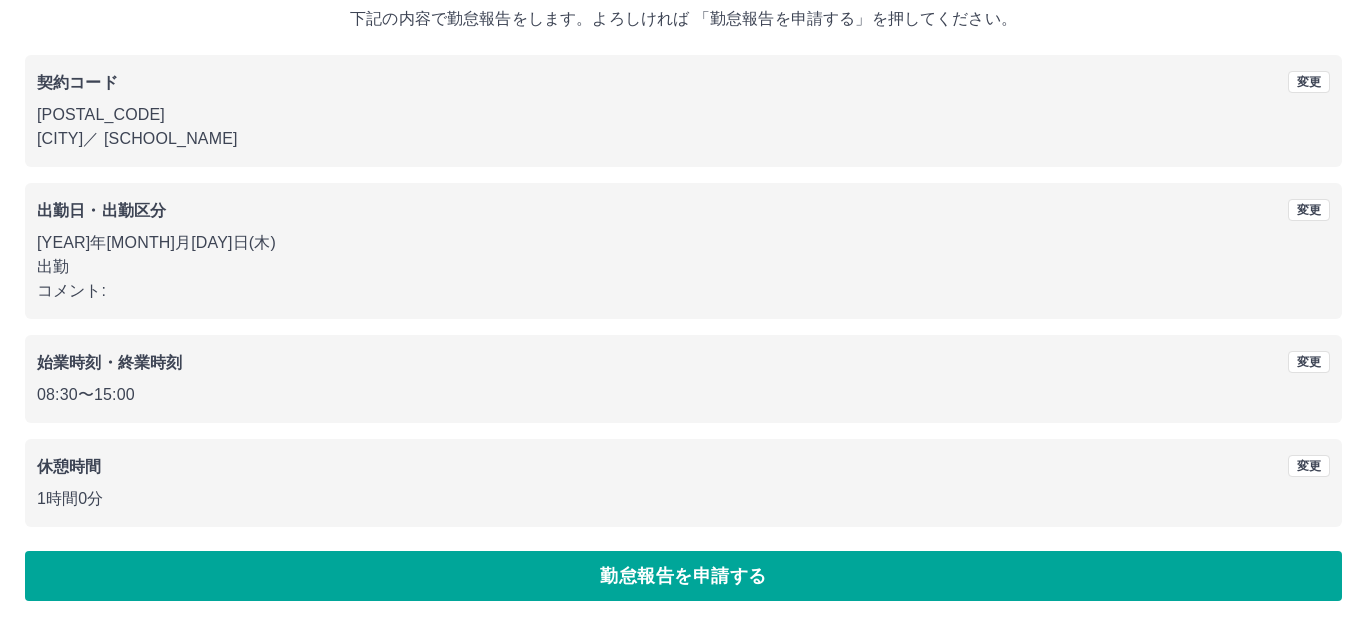 scroll, scrollTop: 0, scrollLeft: 0, axis: both 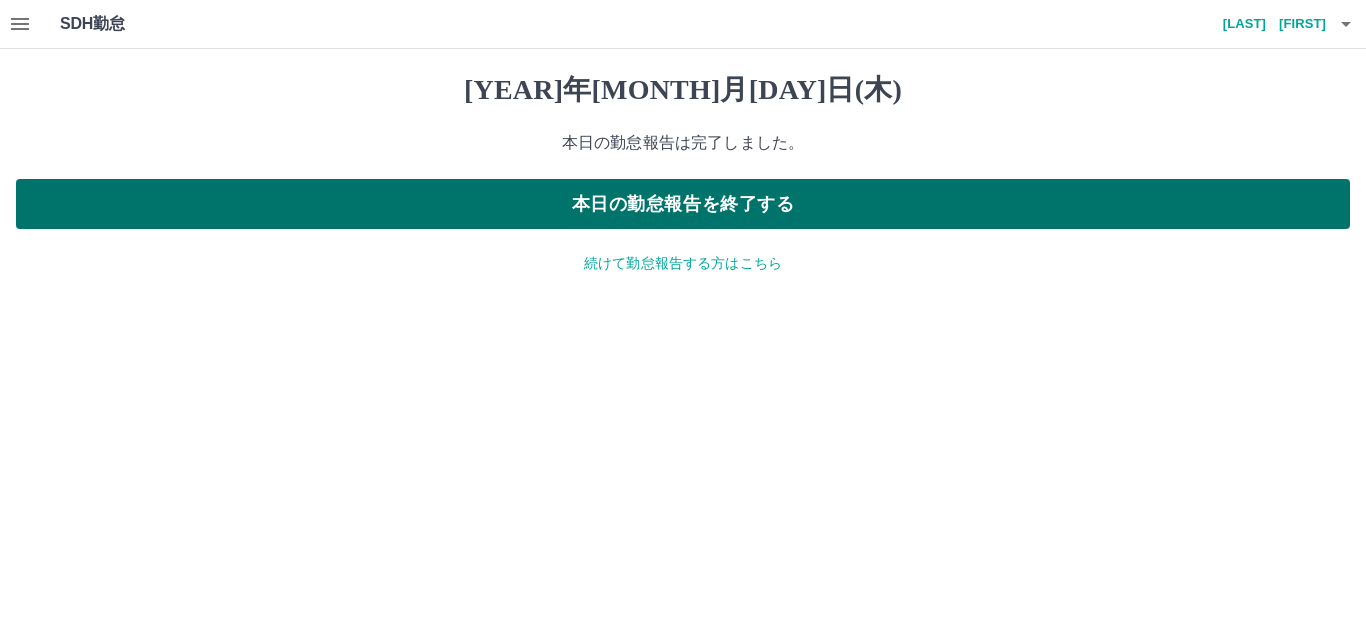 click on "本日の勤怠報告を終了する" at bounding box center [683, 204] 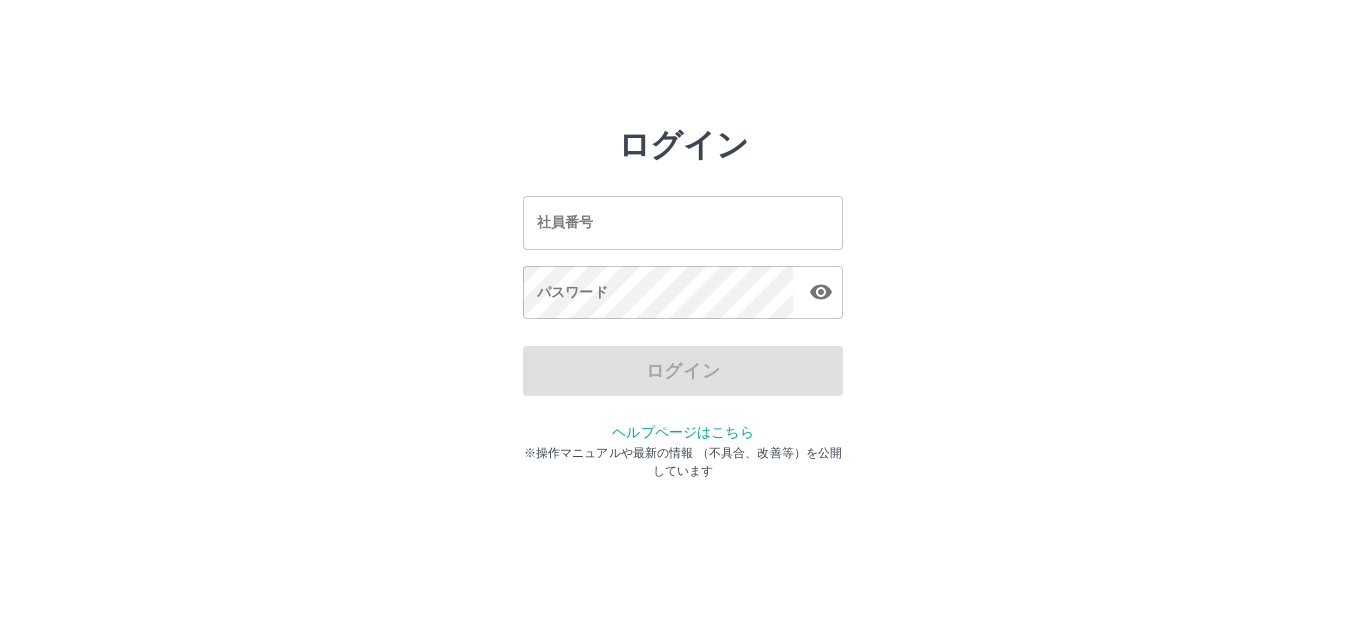 scroll, scrollTop: 0, scrollLeft: 0, axis: both 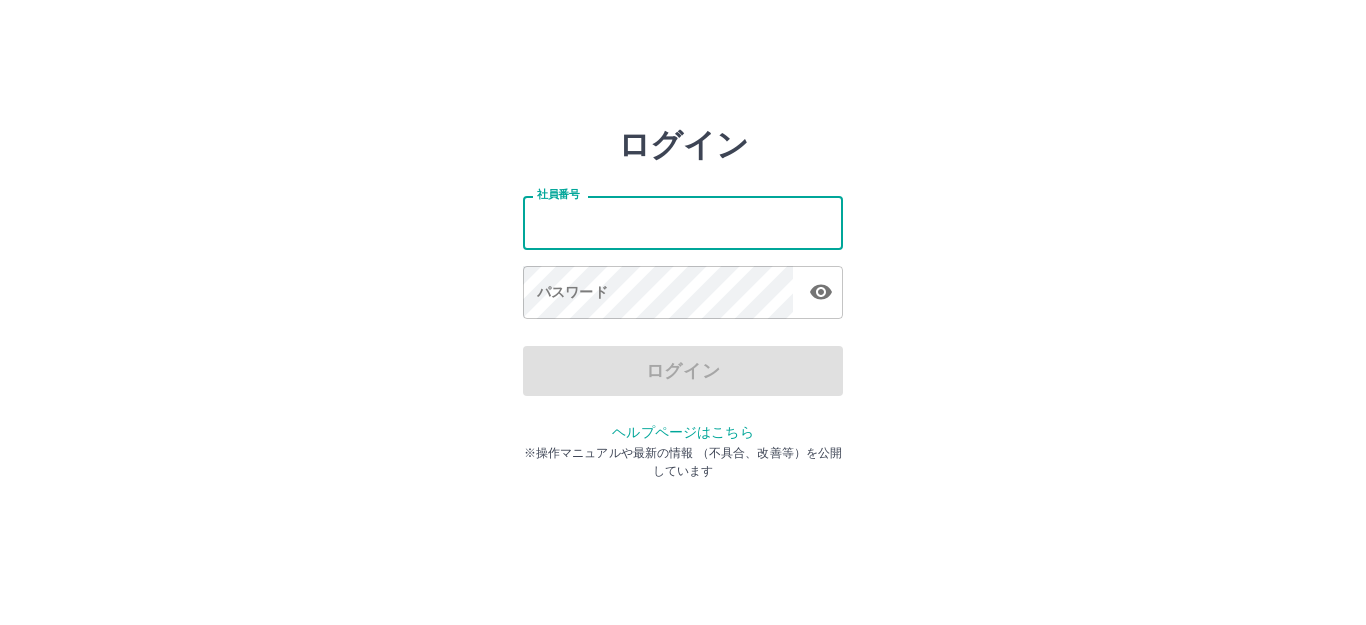 drag, startPoint x: 0, startPoint y: 0, endPoint x: 672, endPoint y: 206, distance: 702.86554 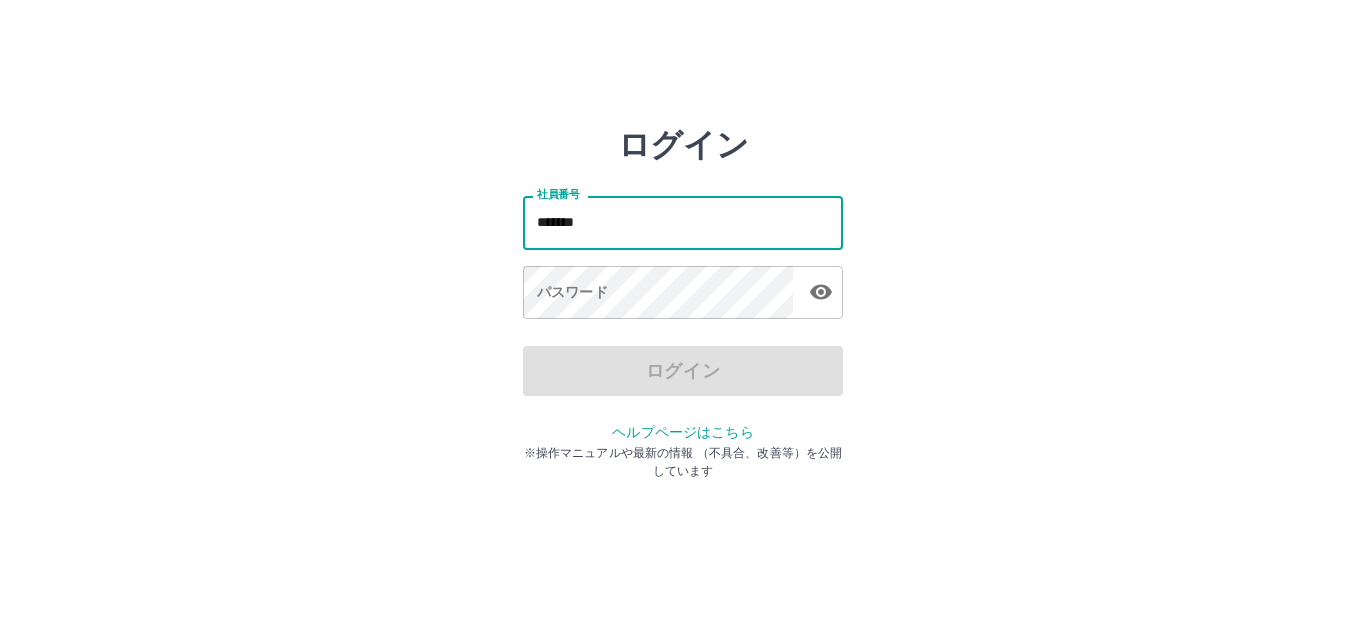 type on "*******" 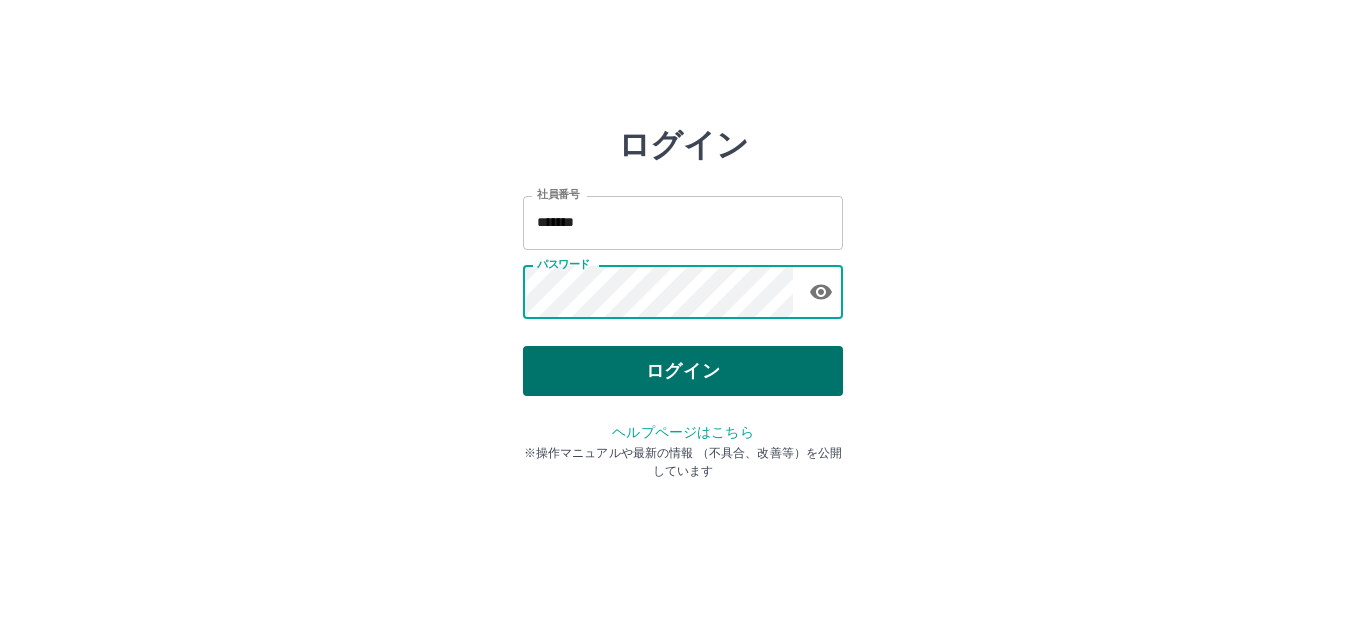 click on "ログイン" at bounding box center [683, 371] 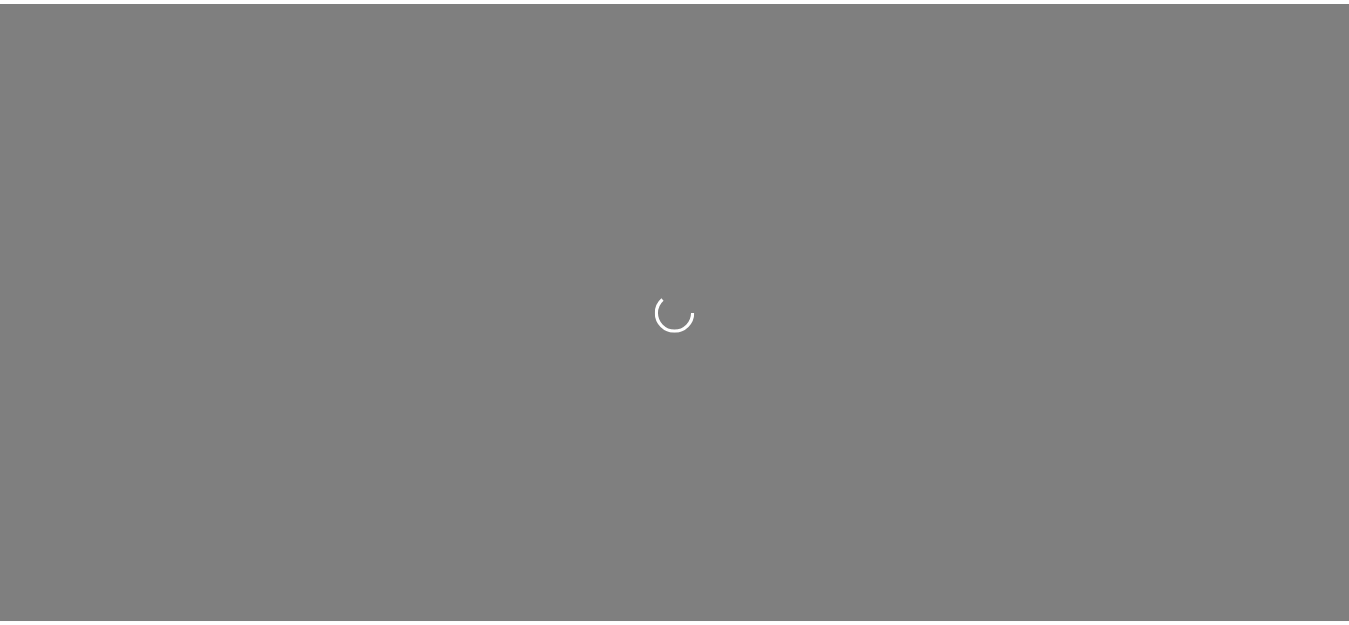 scroll, scrollTop: 0, scrollLeft: 0, axis: both 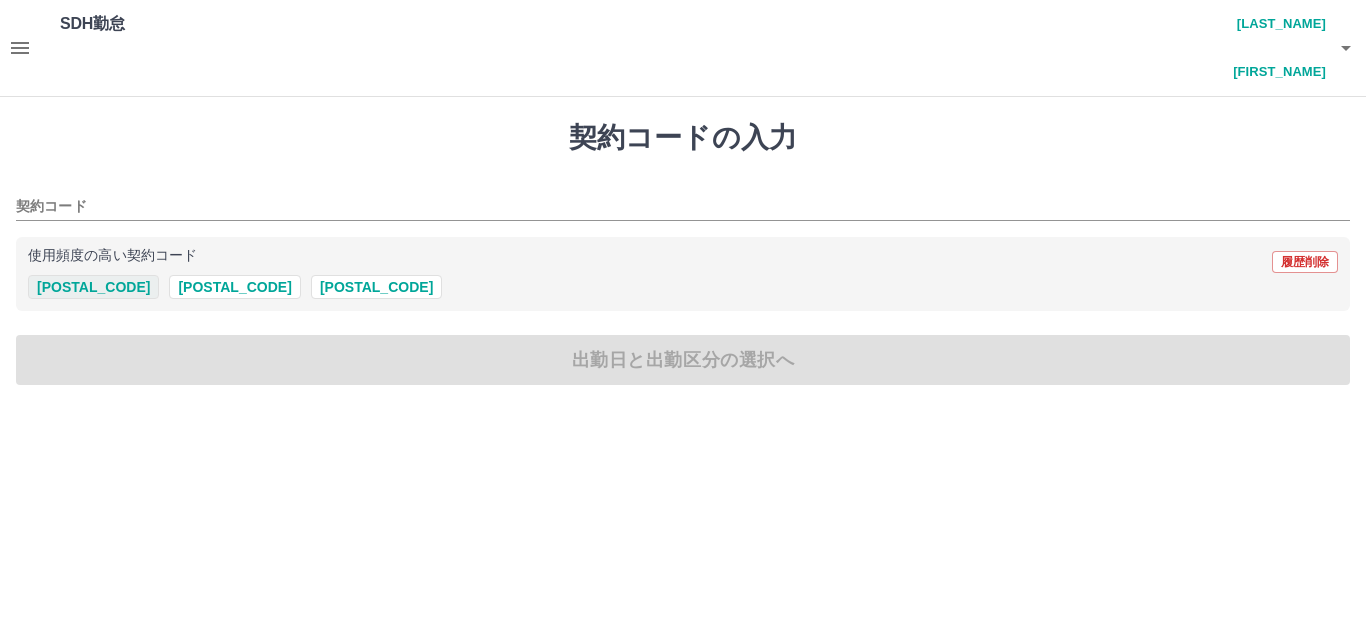 click on "[POSTAL_CODE]" at bounding box center [93, 287] 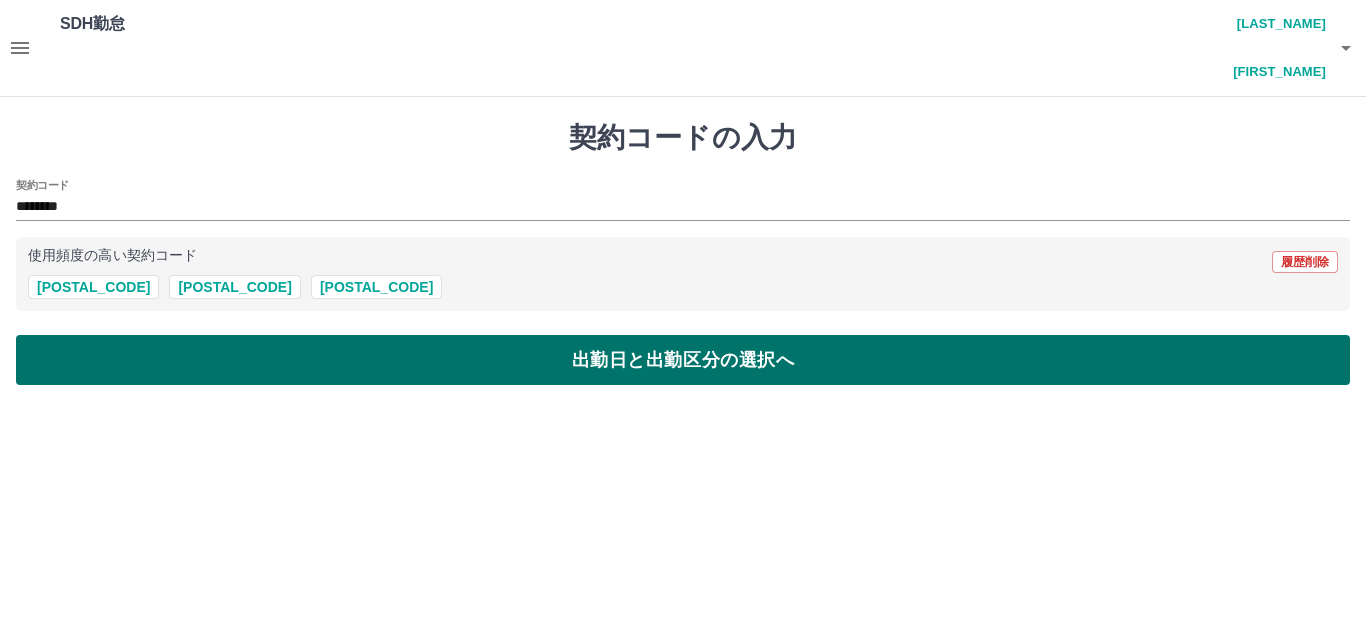 click on "出勤日と出勤区分の選択へ" at bounding box center [683, 360] 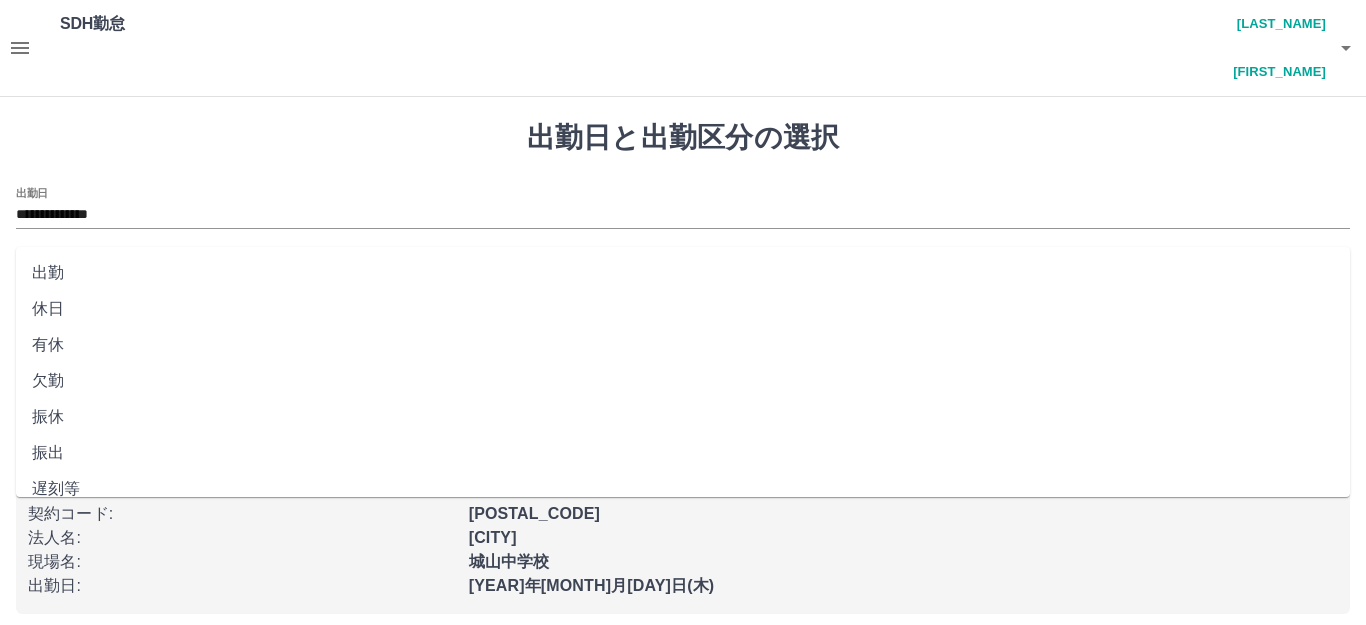 click on "出勤区分" at bounding box center (683, 281) 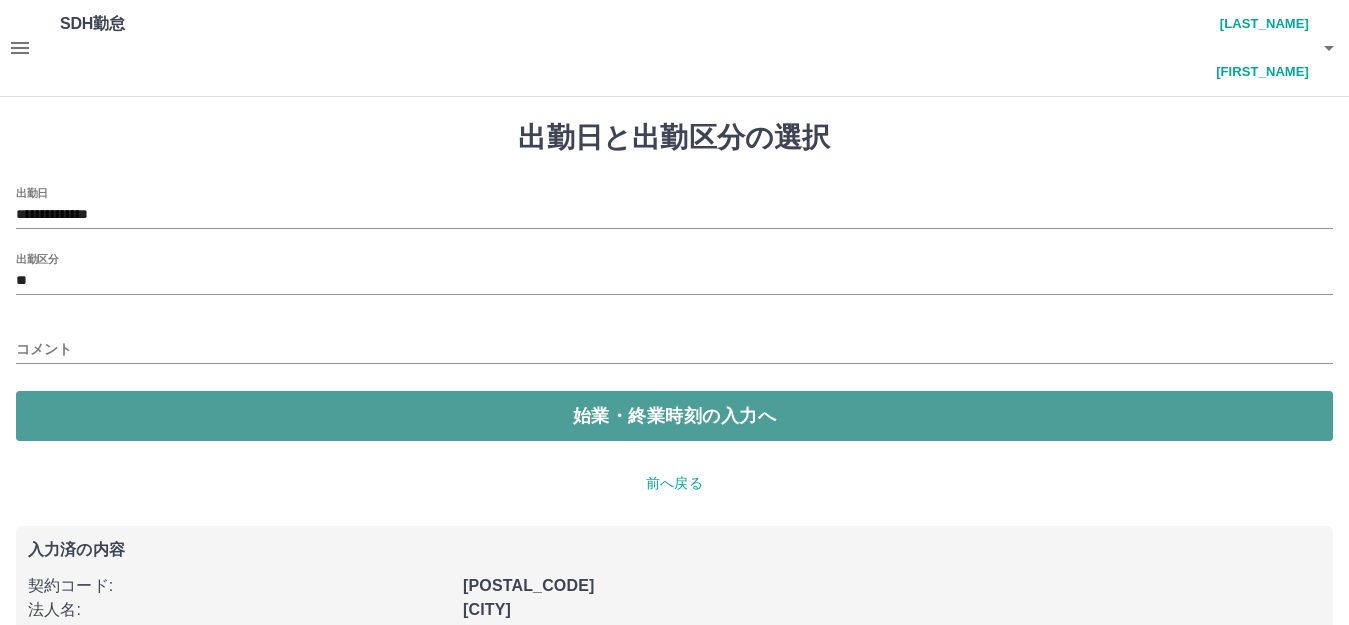 click on "始業・終業時刻の入力へ" at bounding box center (674, 416) 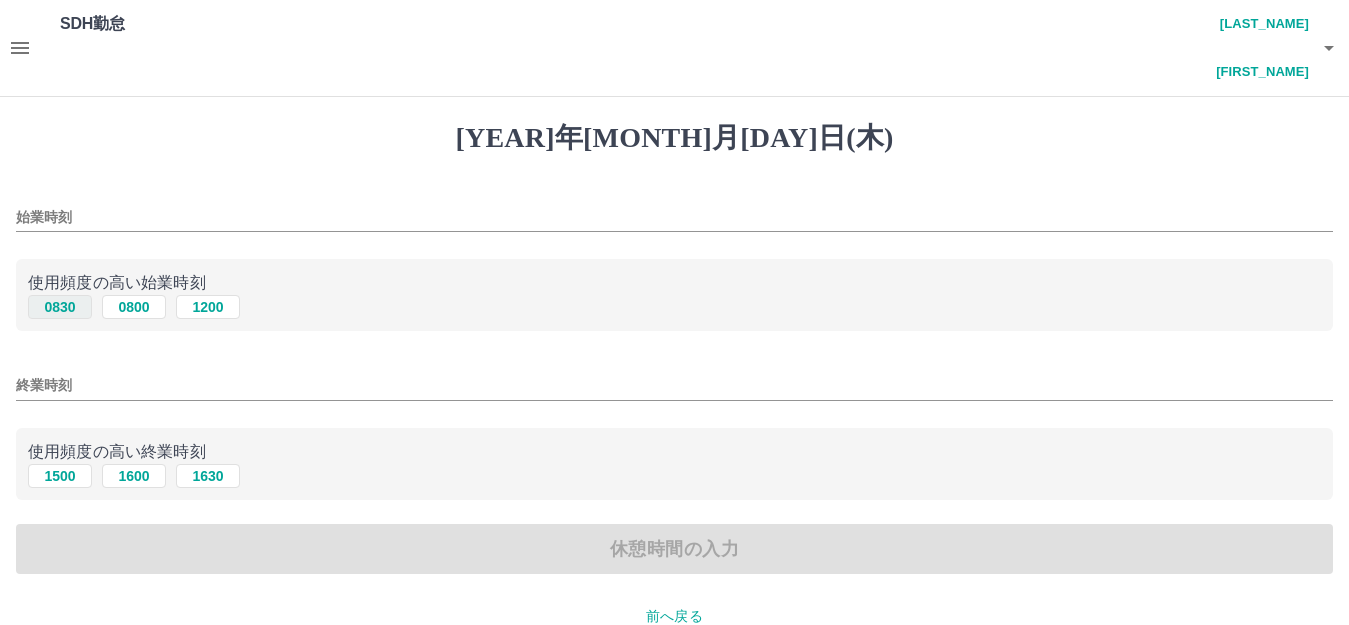 click on "0830" at bounding box center (60, 307) 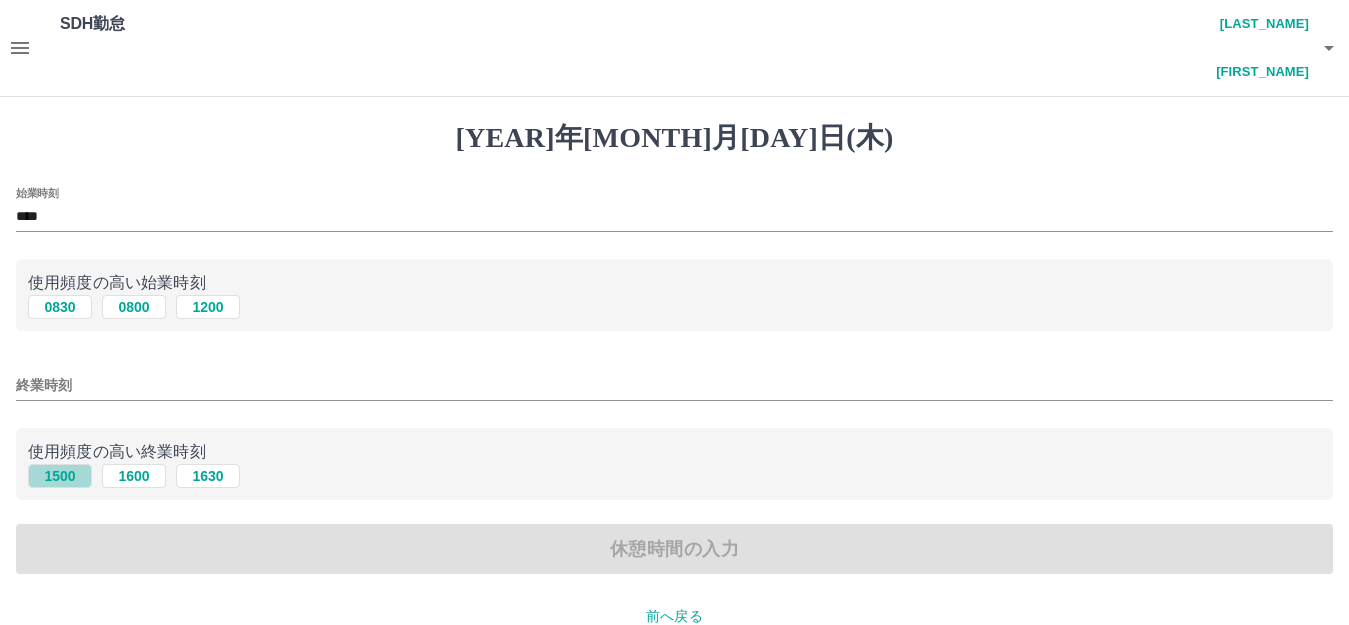 click on "1500" at bounding box center [60, 307] 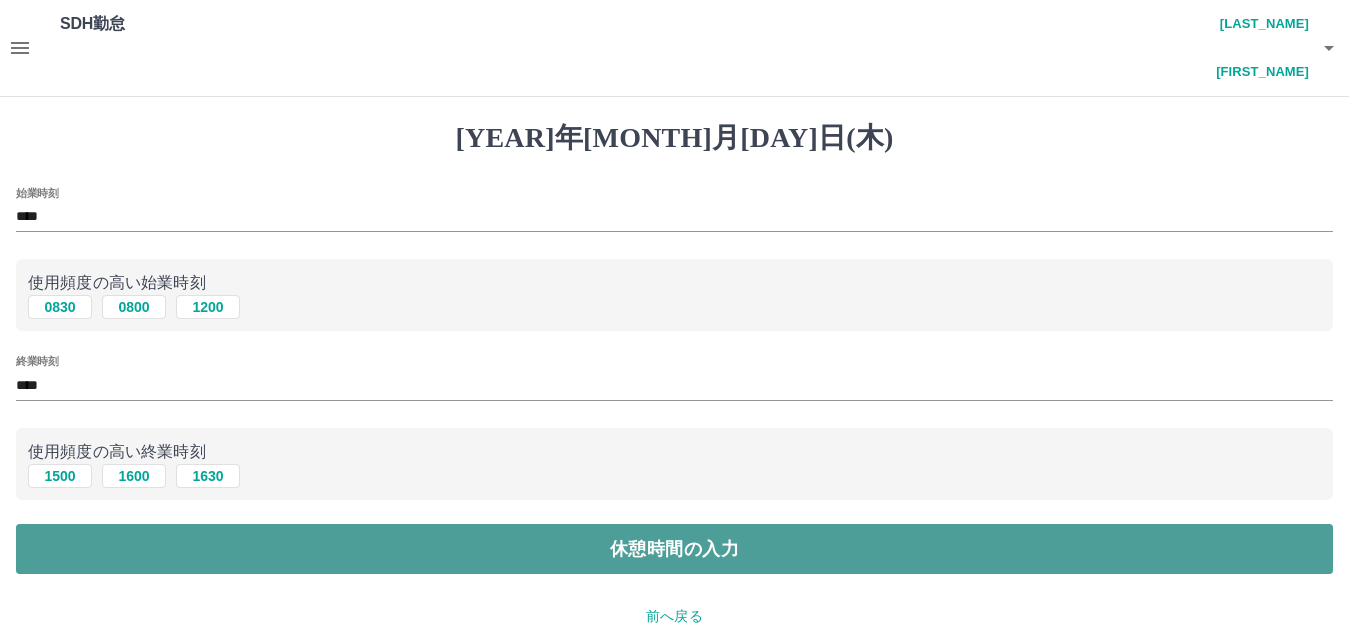 click on "休憩時間の入力" at bounding box center (674, 549) 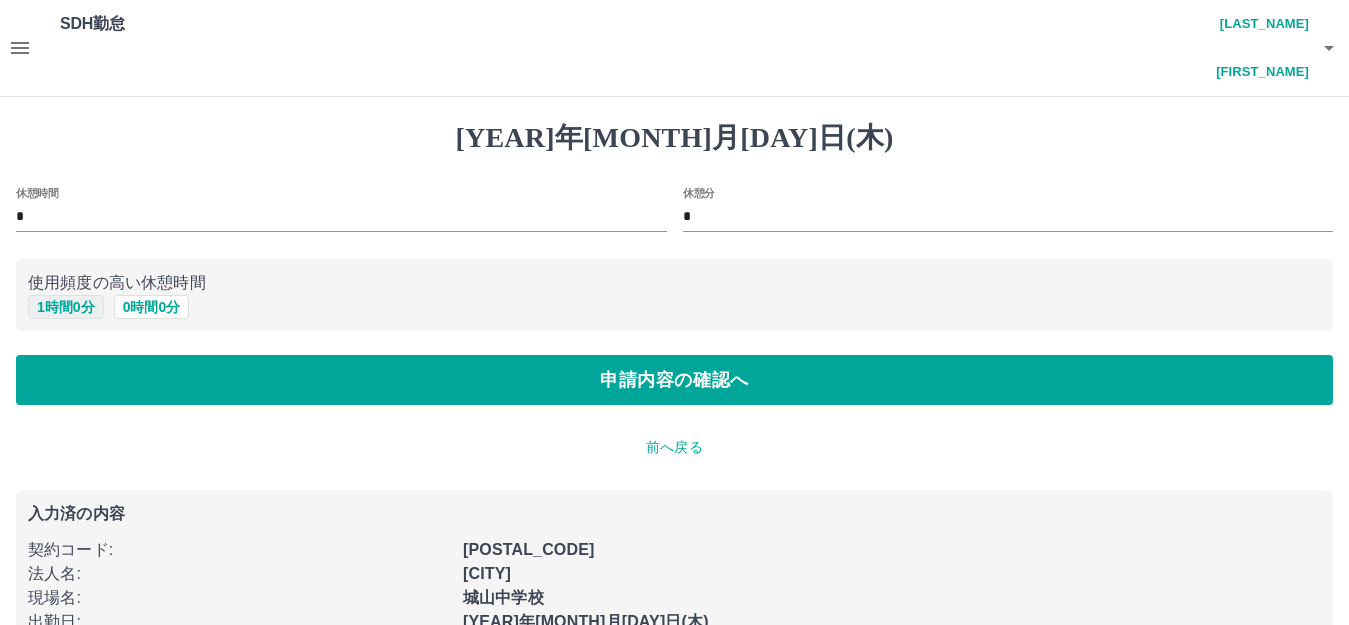 click on "1 時間 0 分" at bounding box center (66, 307) 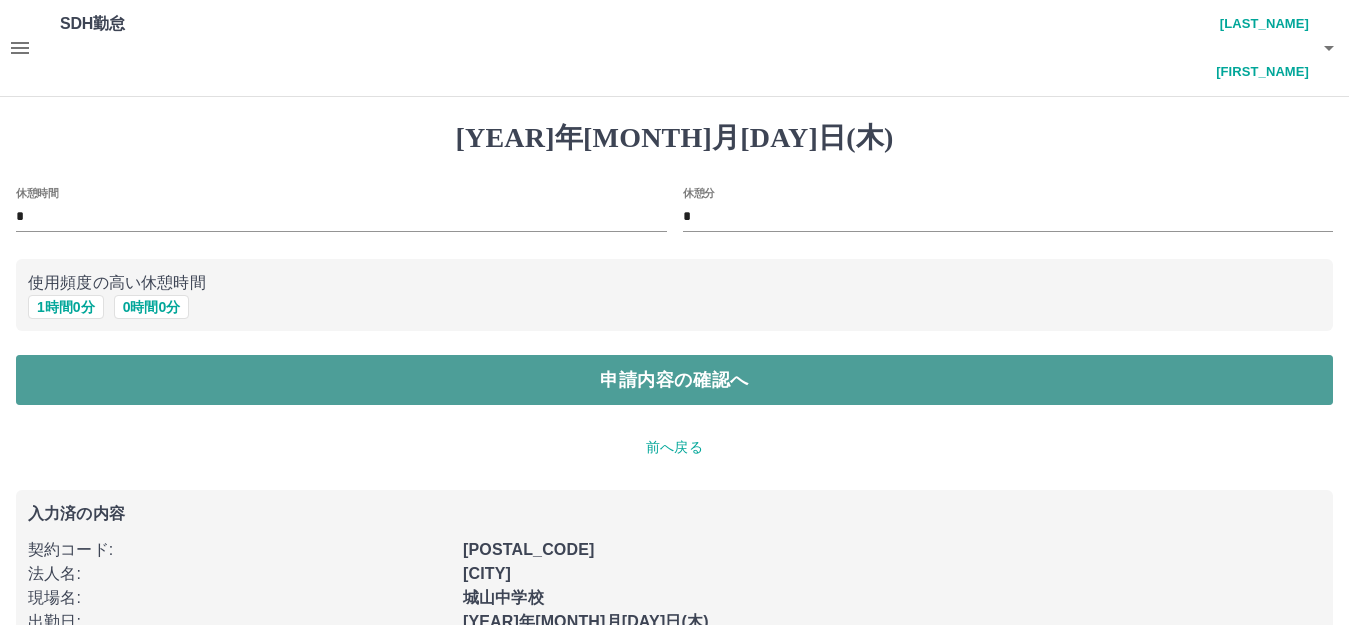 click on "申請内容の確認へ" at bounding box center [674, 380] 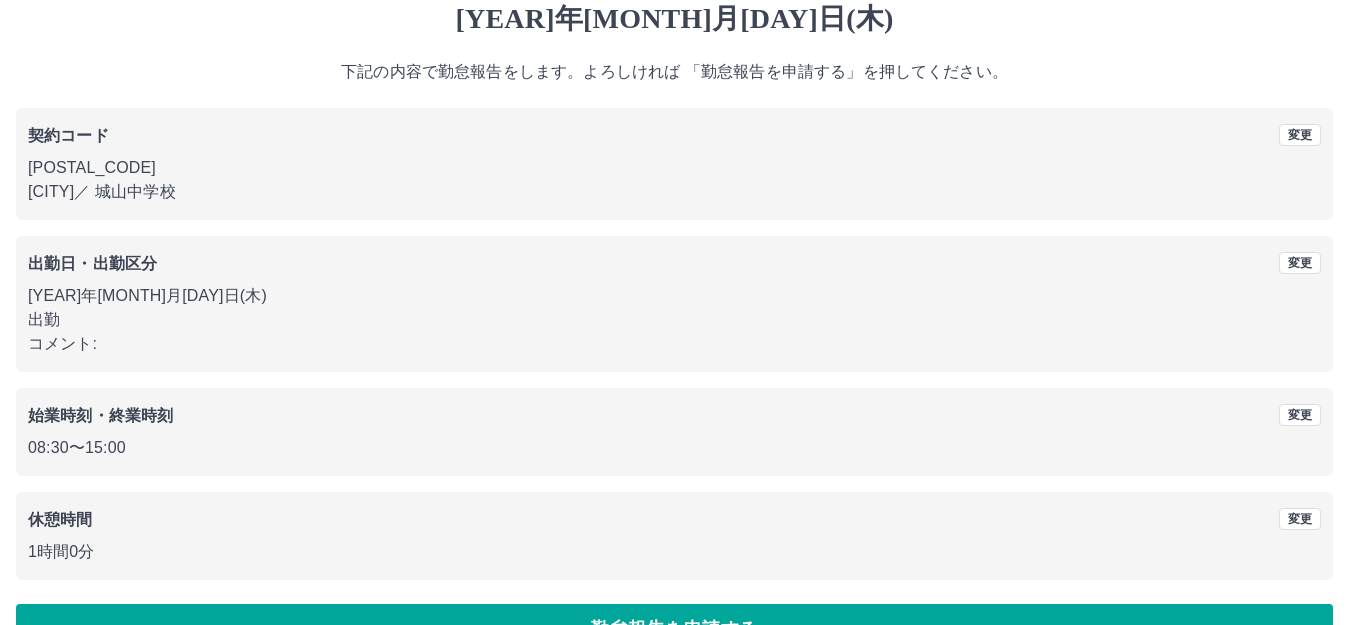 scroll, scrollTop: 124, scrollLeft: 0, axis: vertical 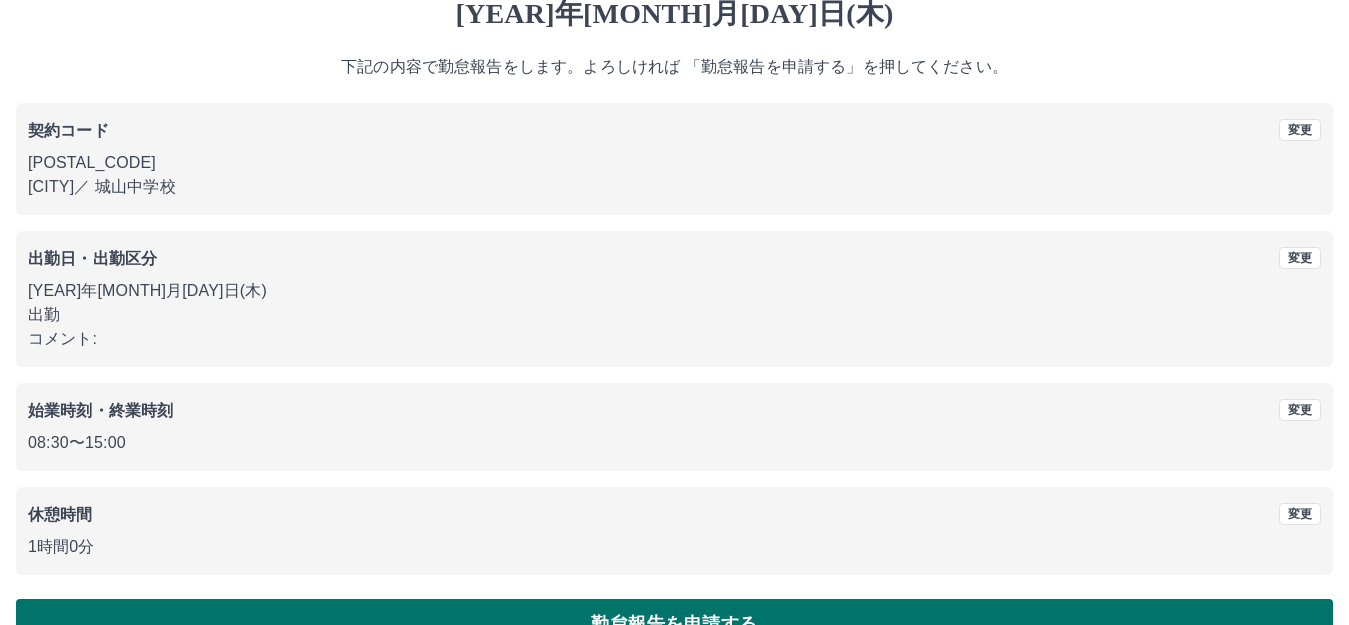 click on "勤怠報告を申請する" at bounding box center [674, 624] 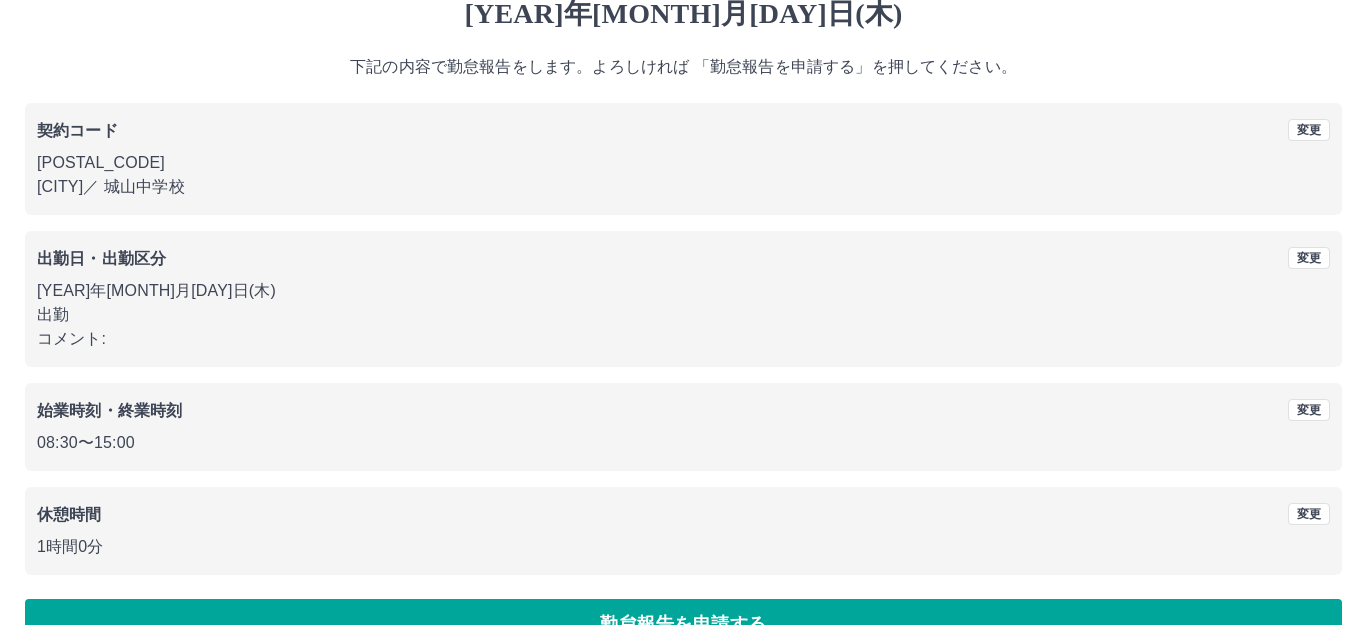 scroll, scrollTop: 0, scrollLeft: 0, axis: both 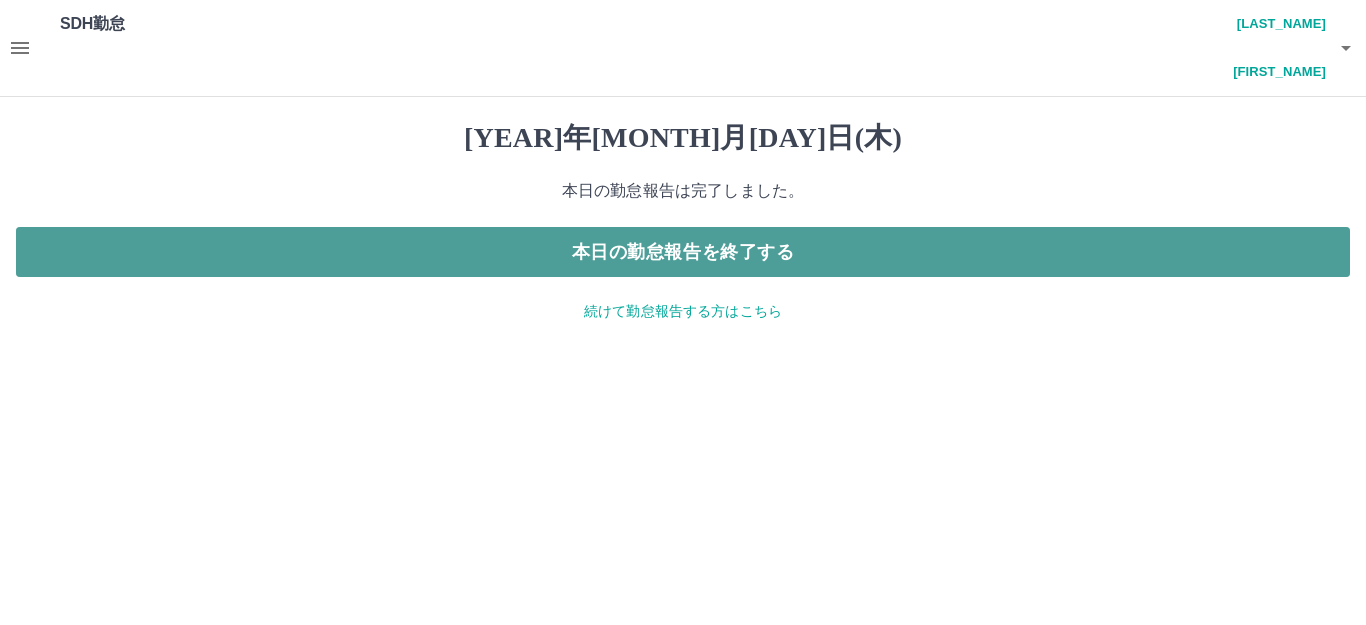 click on "本日の勤怠報告を終了する" at bounding box center (683, 252) 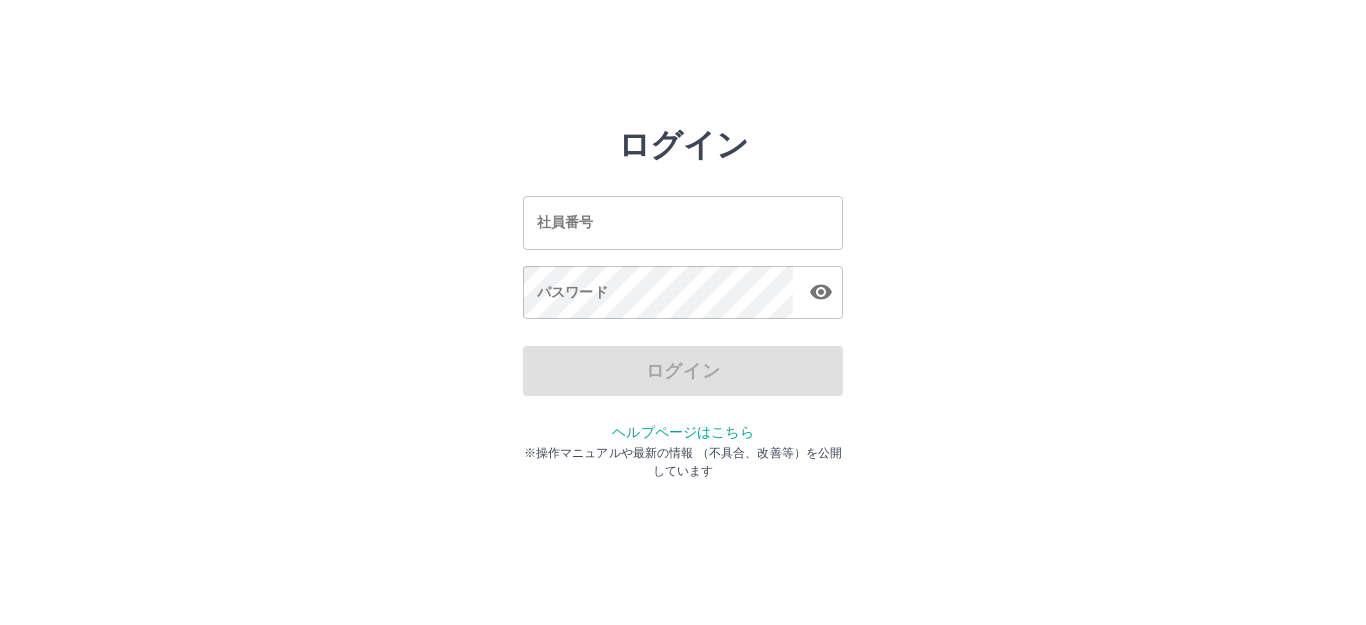 scroll, scrollTop: 0, scrollLeft: 0, axis: both 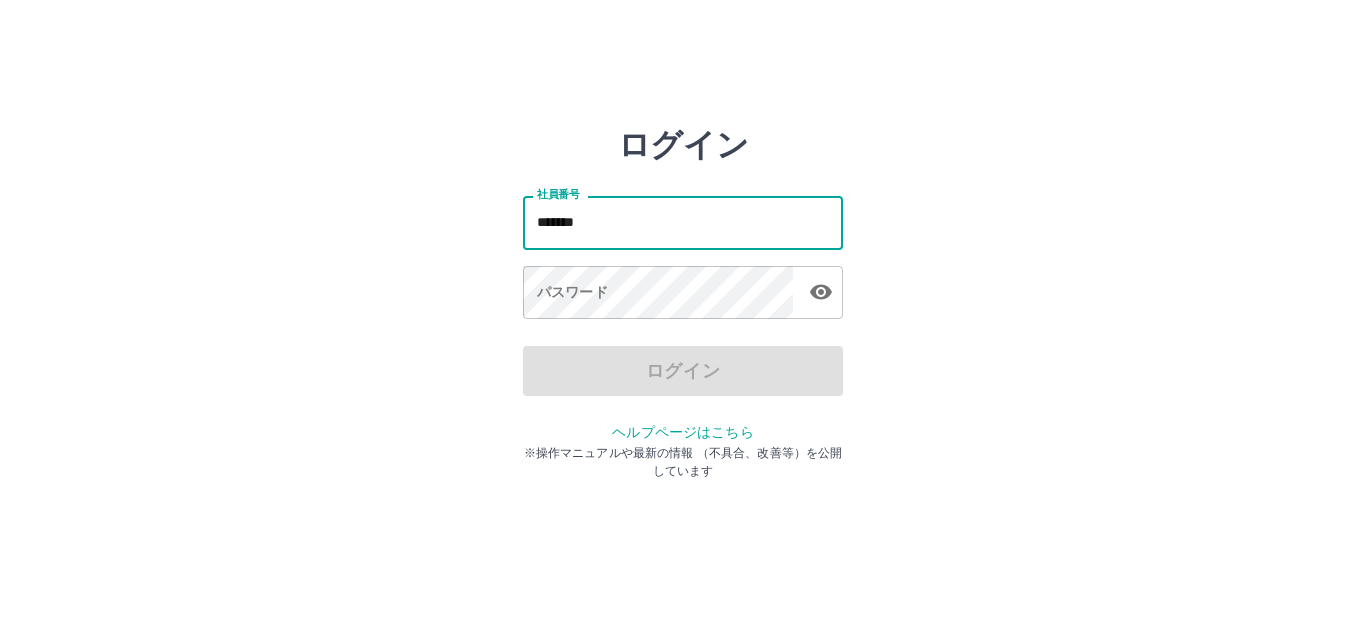 type on "*******" 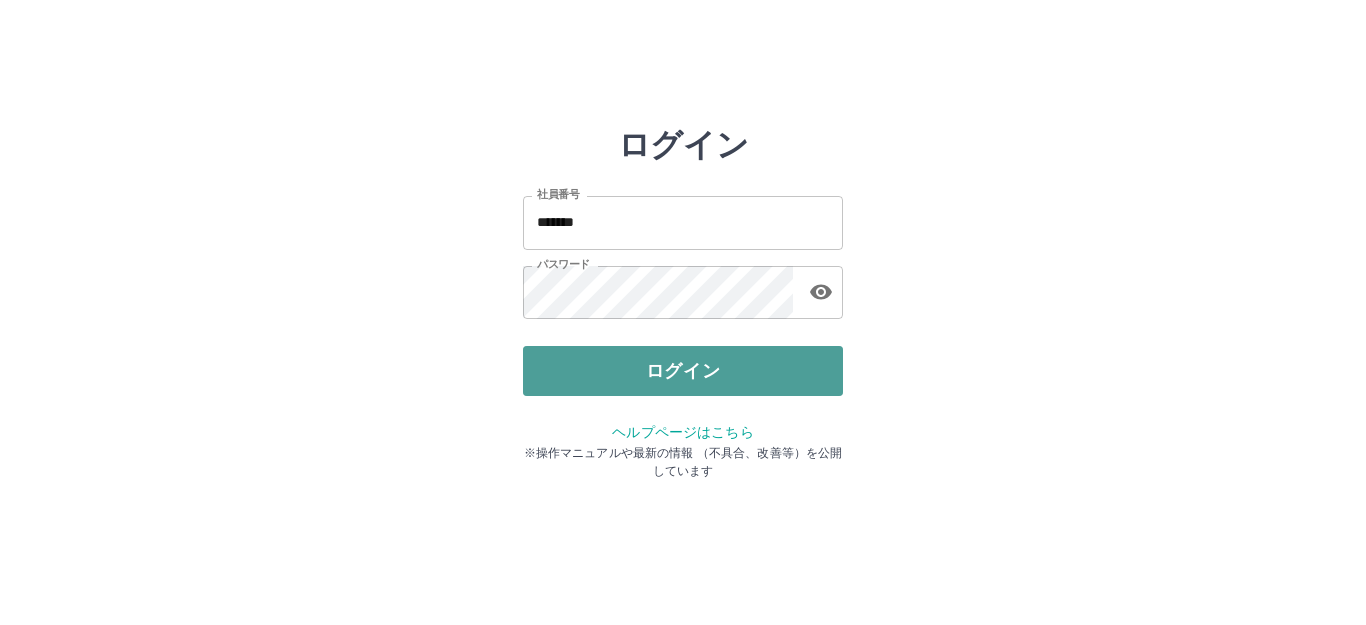 click on "ログイン" at bounding box center [683, 371] 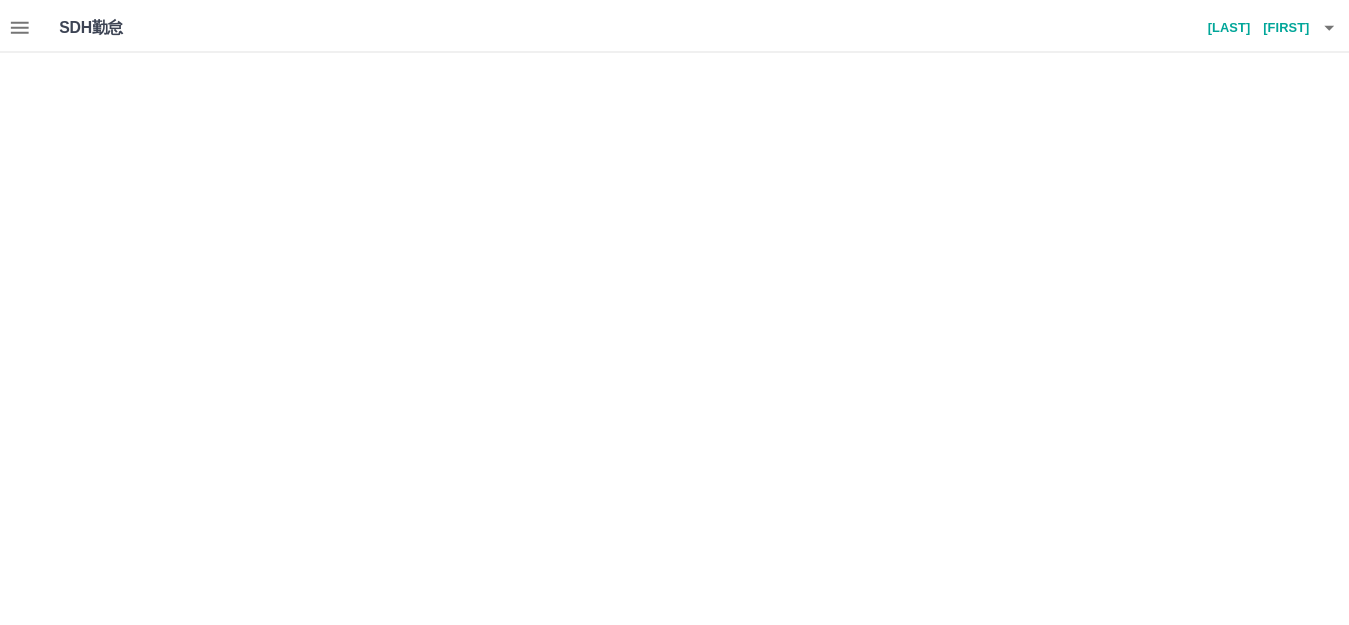 scroll, scrollTop: 0, scrollLeft: 0, axis: both 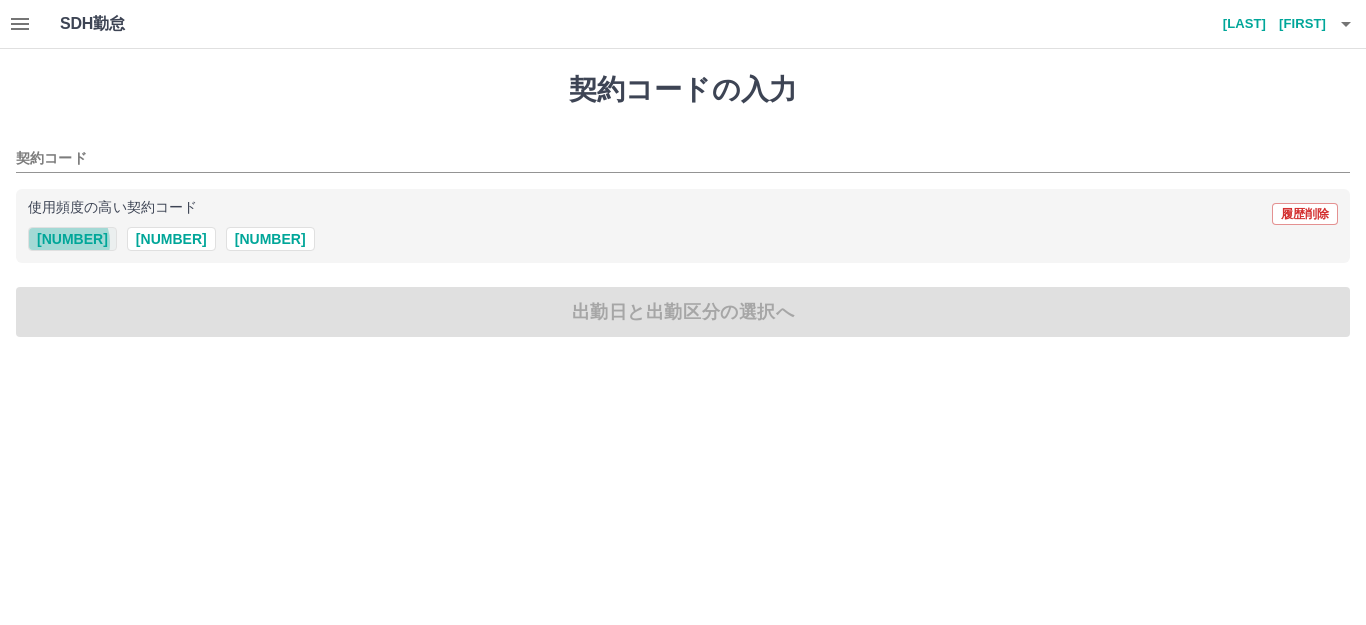 click on "38480003" at bounding box center (72, 239) 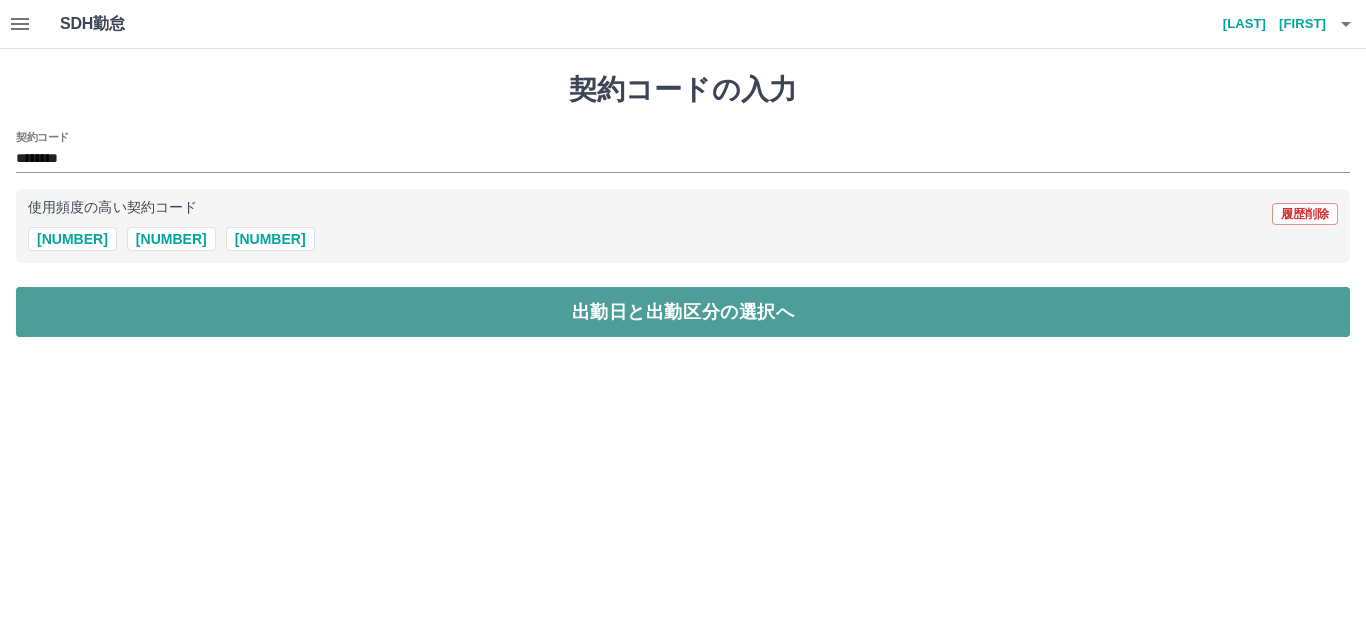 click on "出勤日と出勤区分の選択へ" at bounding box center [683, 312] 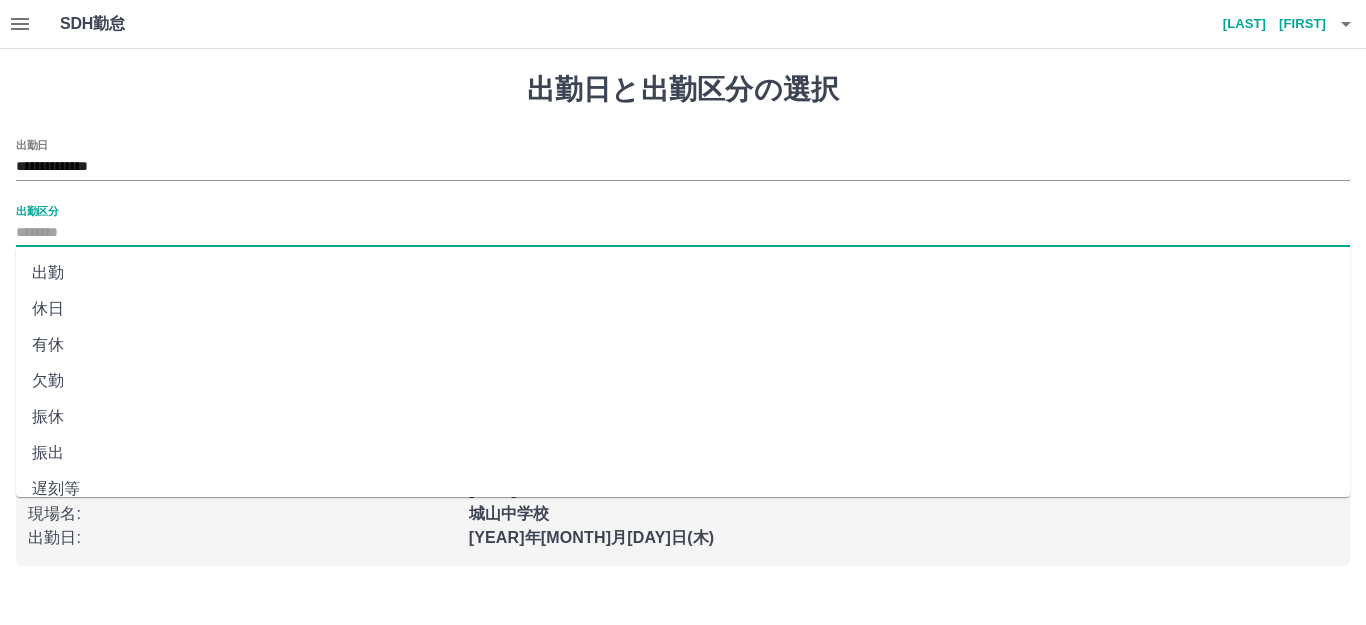 click on "出勤区分" at bounding box center [683, 233] 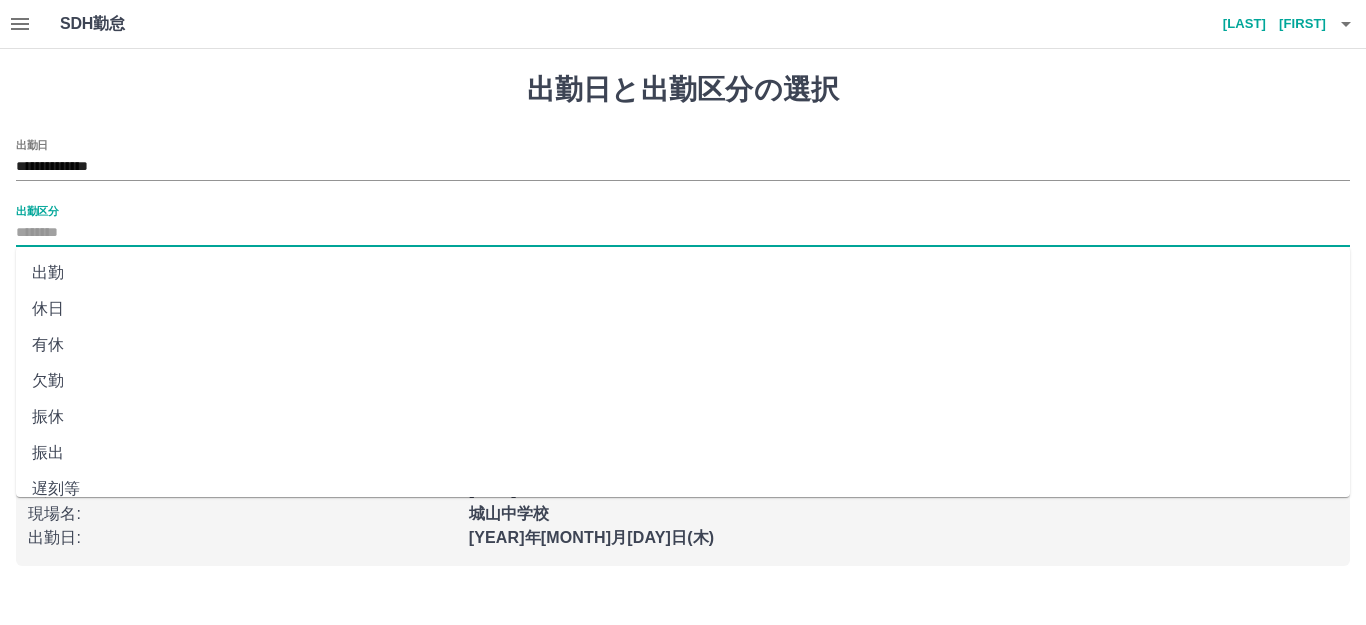 click on "出勤" at bounding box center [683, 273] 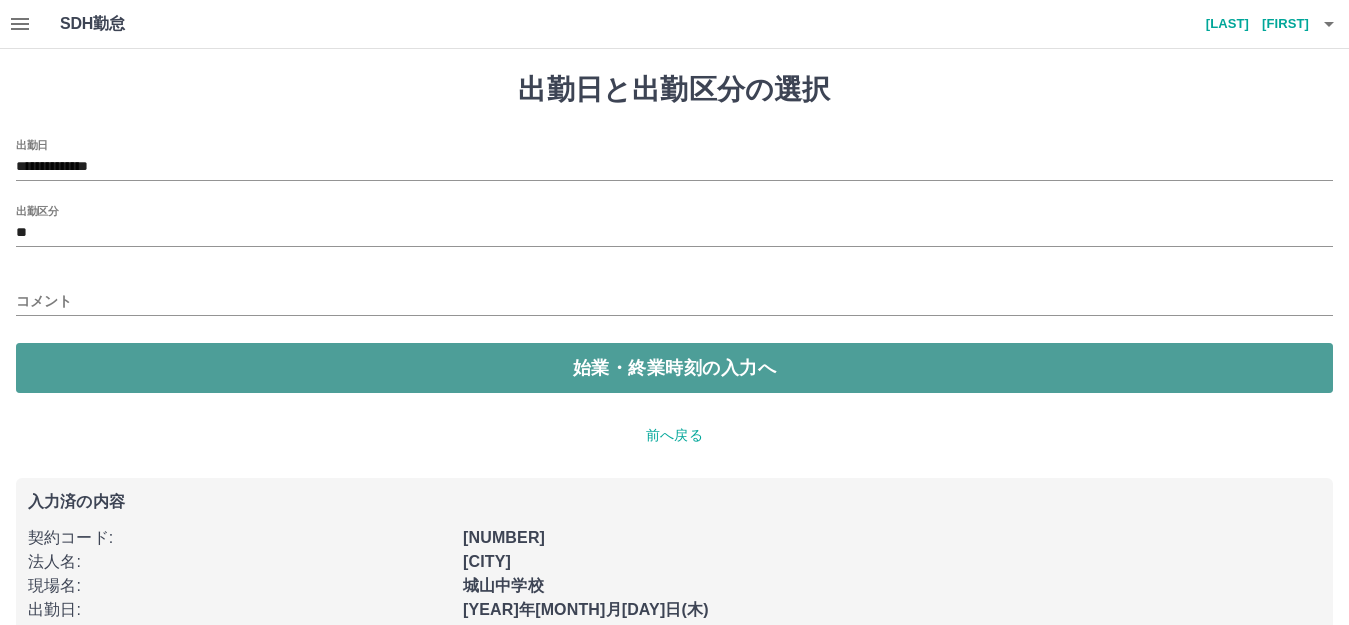 click on "始業・終業時刻の入力へ" at bounding box center (674, 368) 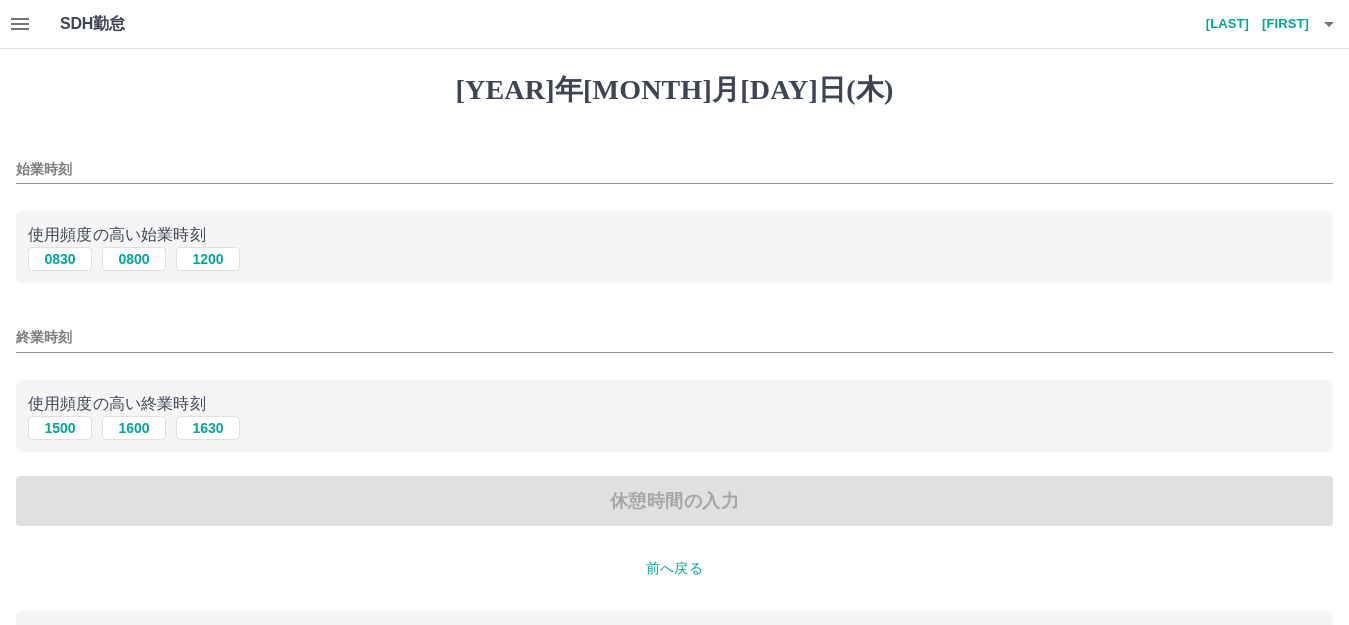 click on "始業時刻" at bounding box center (674, 169) 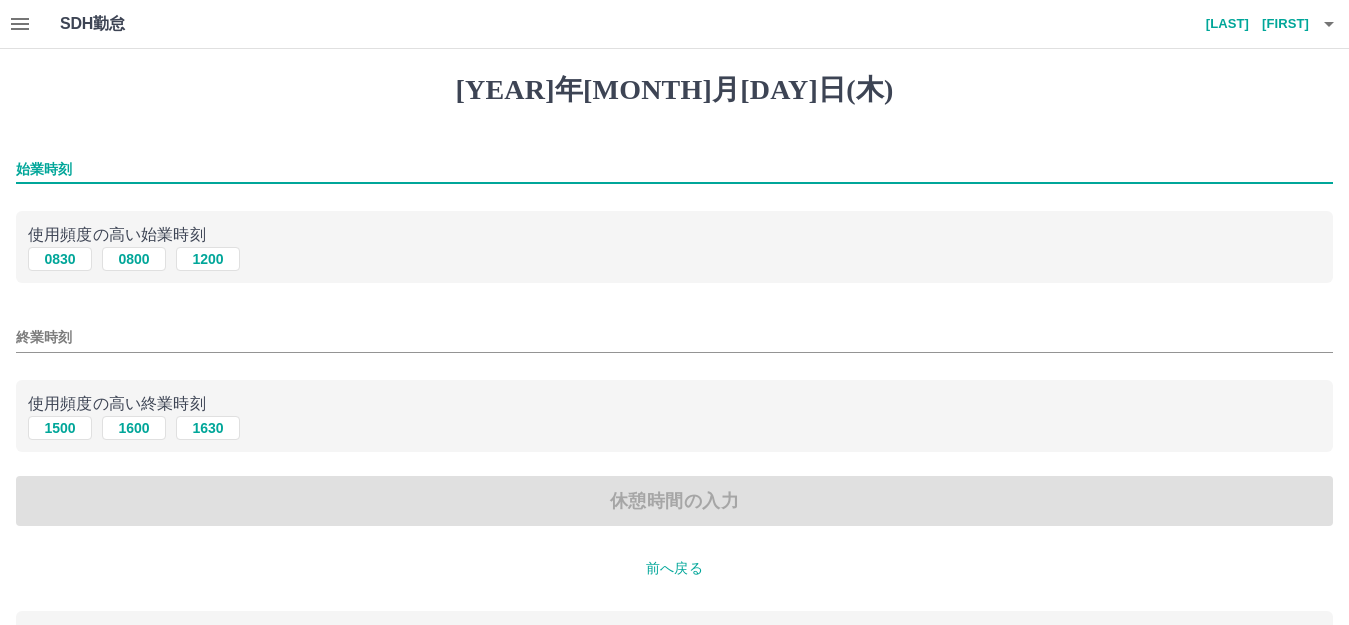 type on "****" 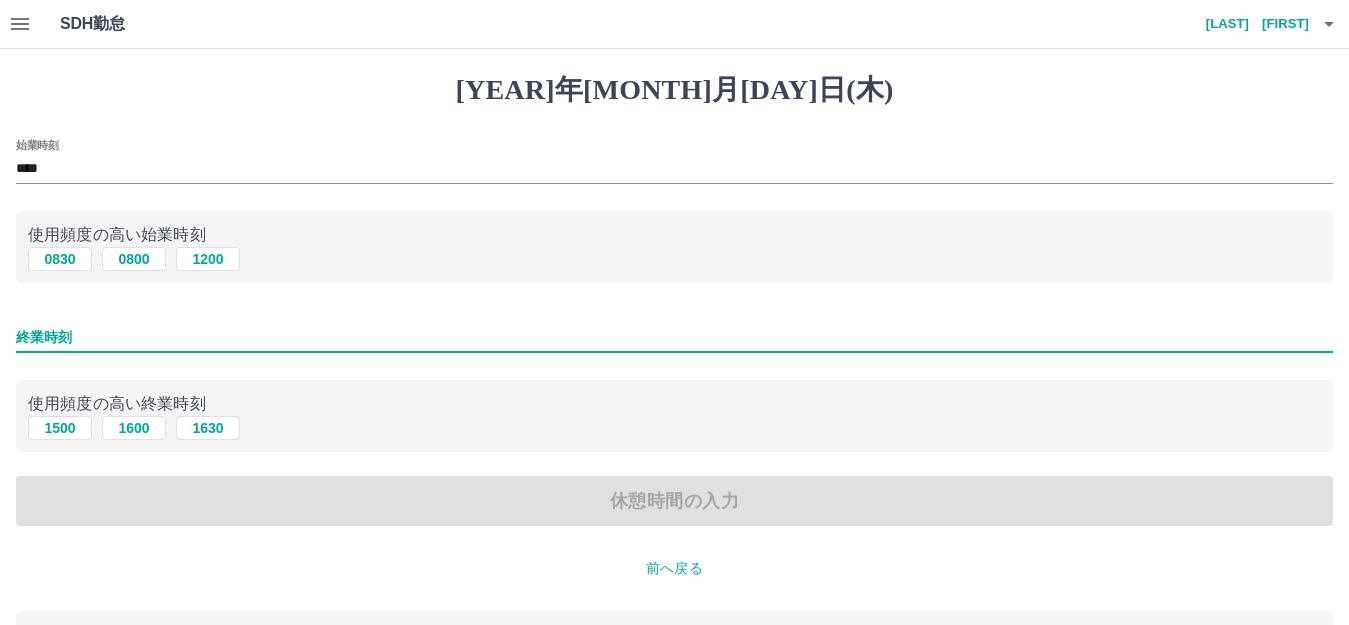 click on "終業時刻" at bounding box center [674, 337] 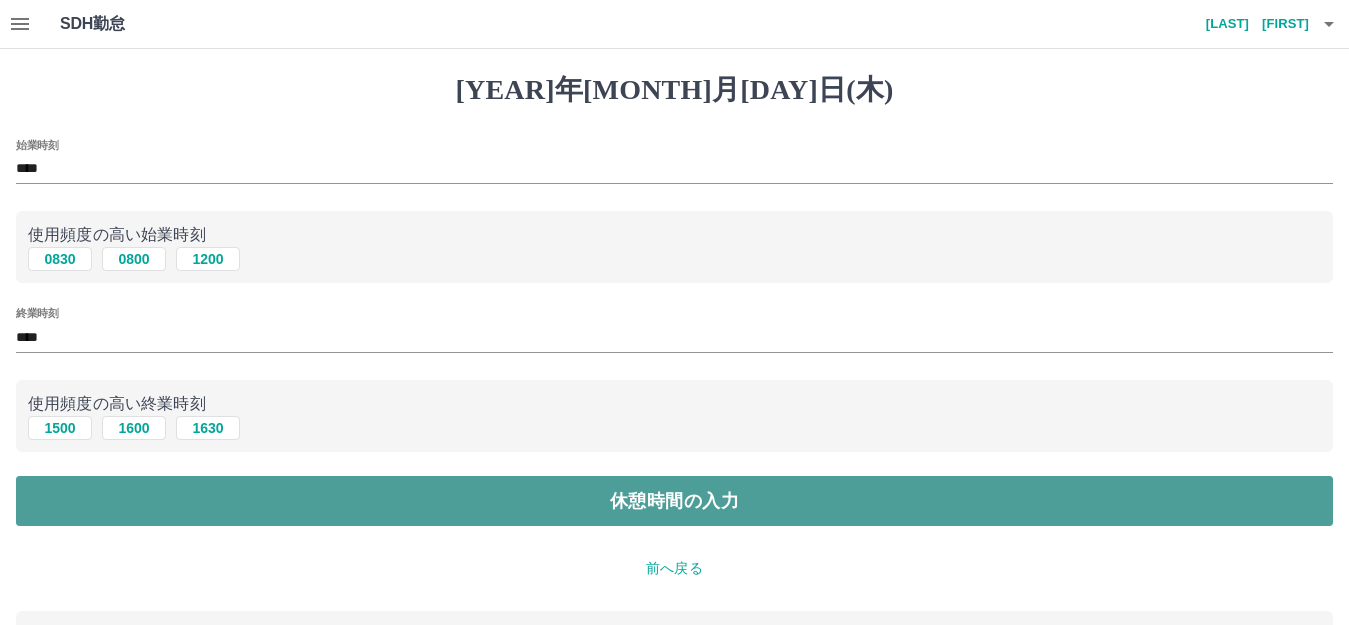 click on "休憩時間の入力" at bounding box center (674, 501) 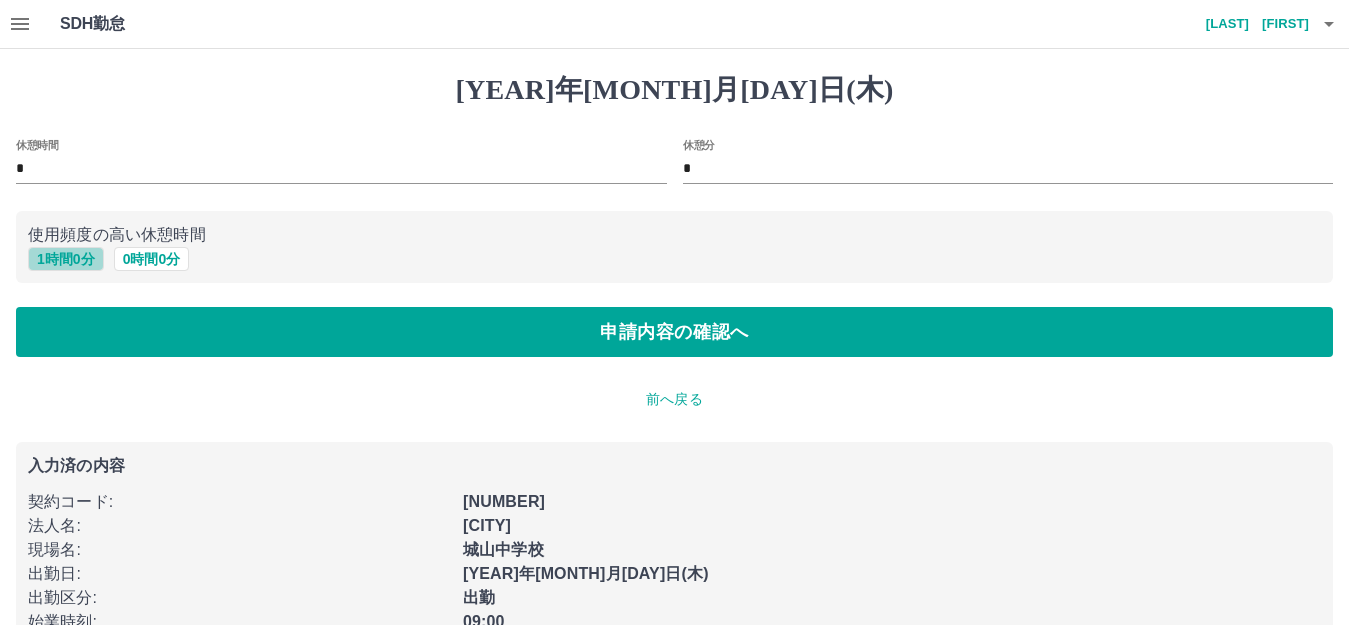 click on "1 時間 0 分" at bounding box center [66, 259] 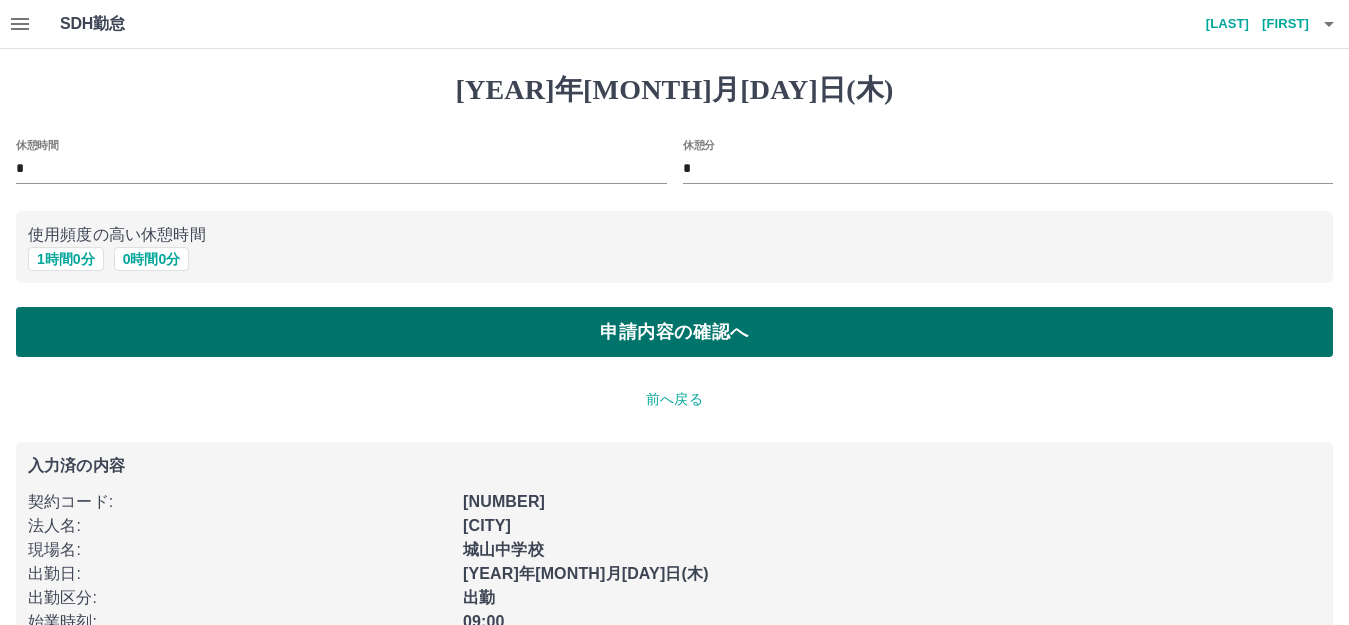click on "申請内容の確認へ" at bounding box center (674, 332) 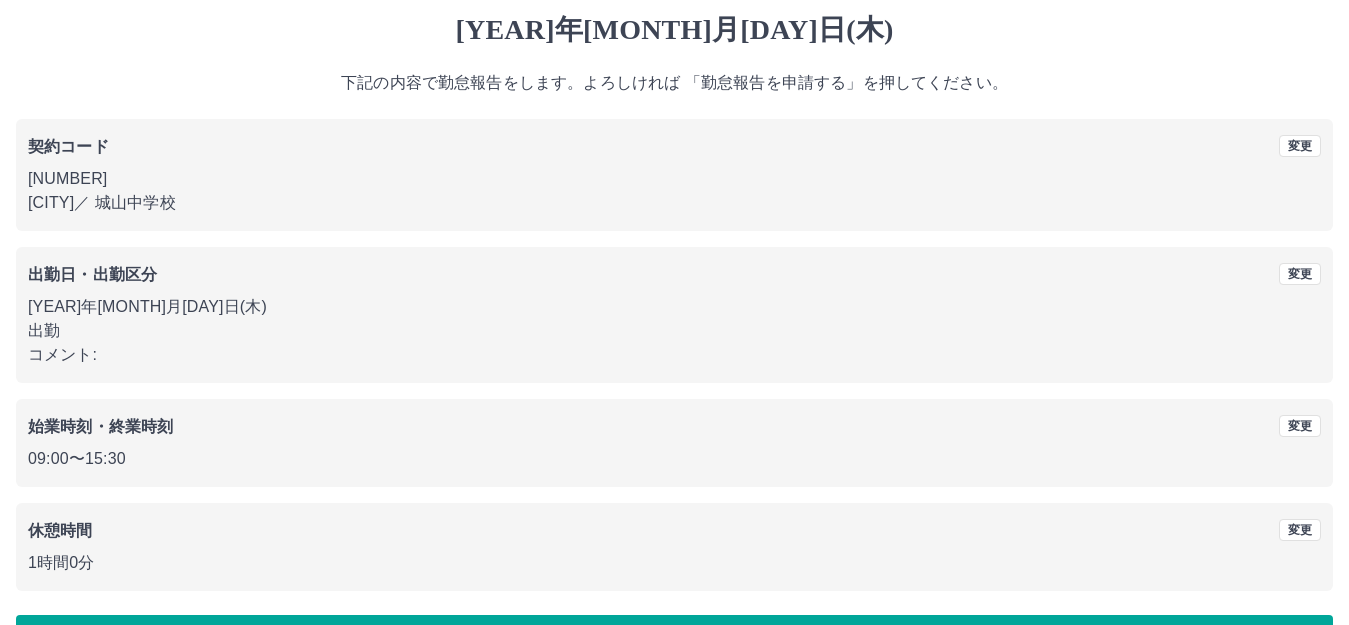 scroll, scrollTop: 124, scrollLeft: 0, axis: vertical 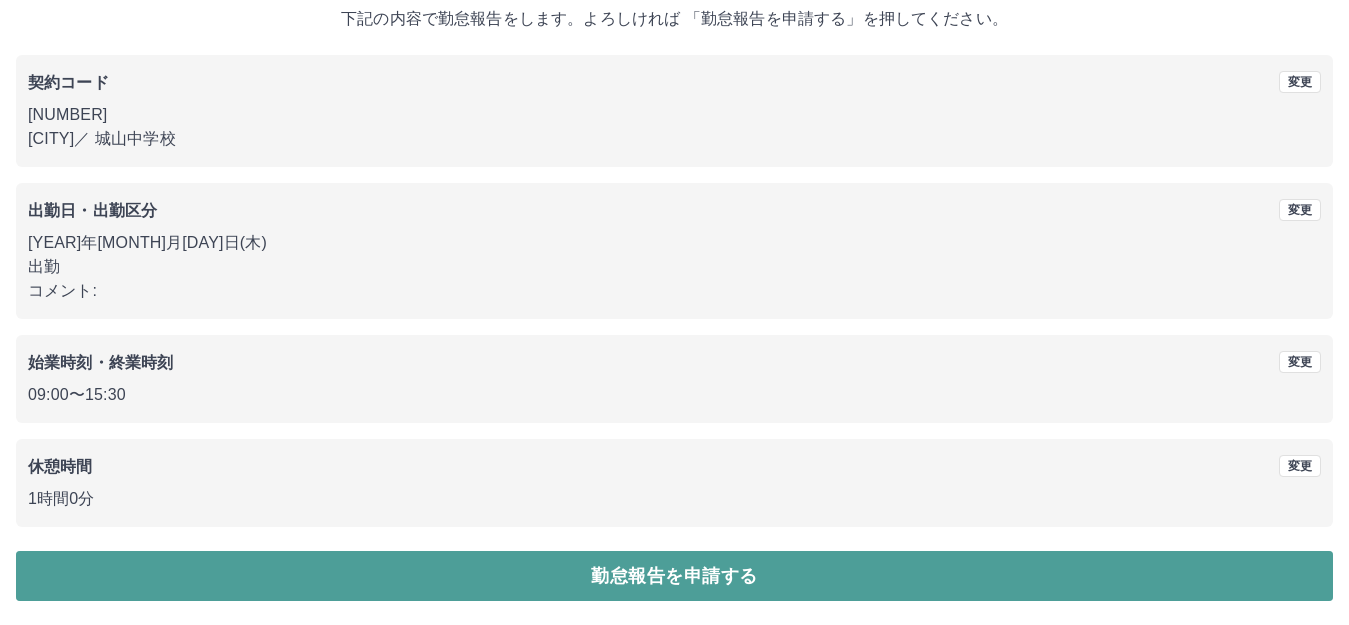 click on "勤怠報告を申請する" at bounding box center (674, 576) 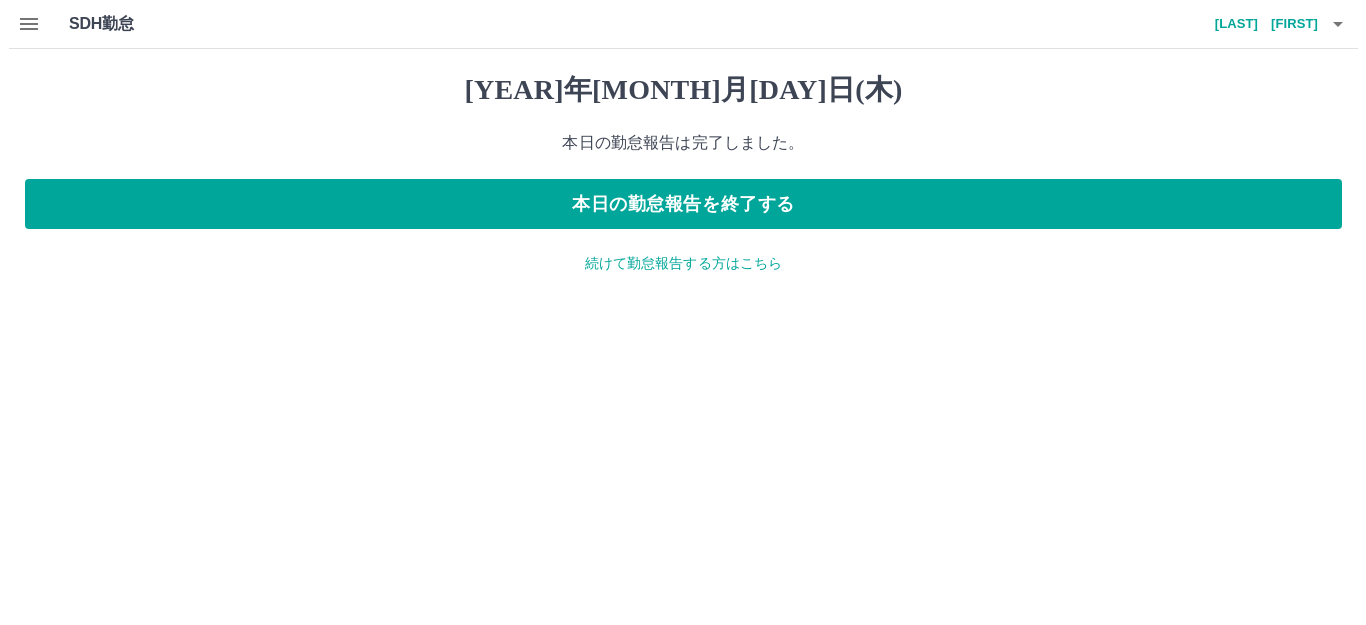 scroll, scrollTop: 0, scrollLeft: 0, axis: both 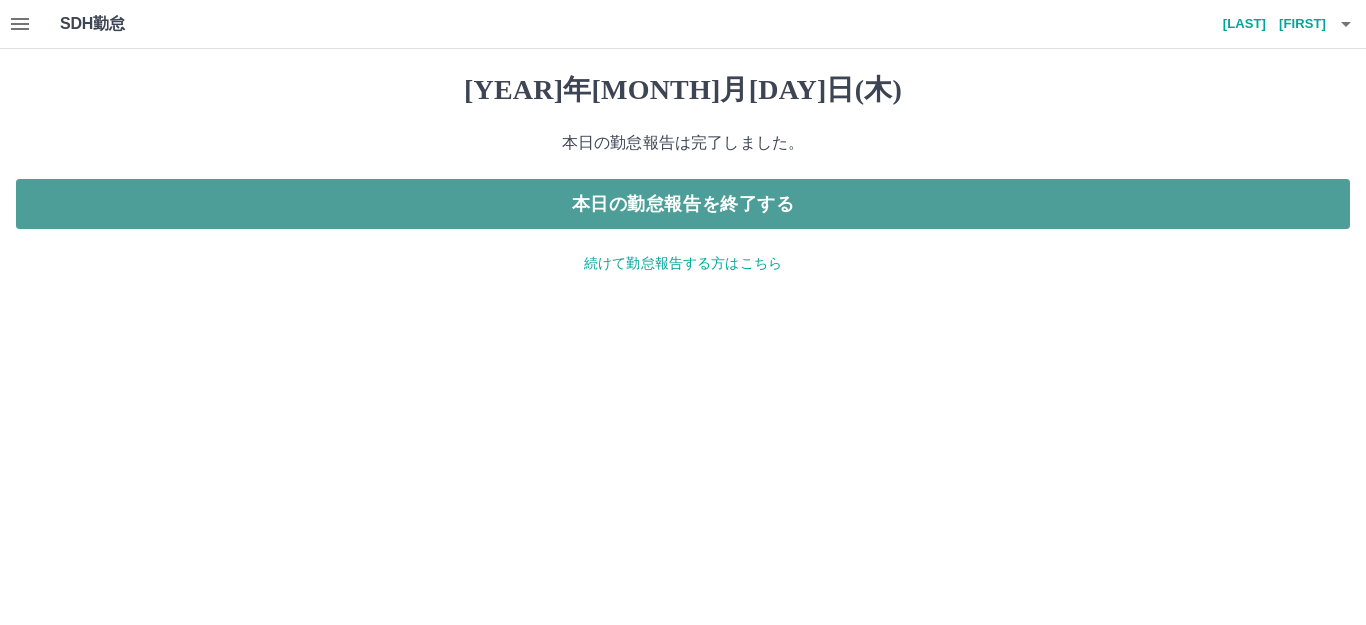 click on "本日の勤怠報告を終了する" at bounding box center (683, 204) 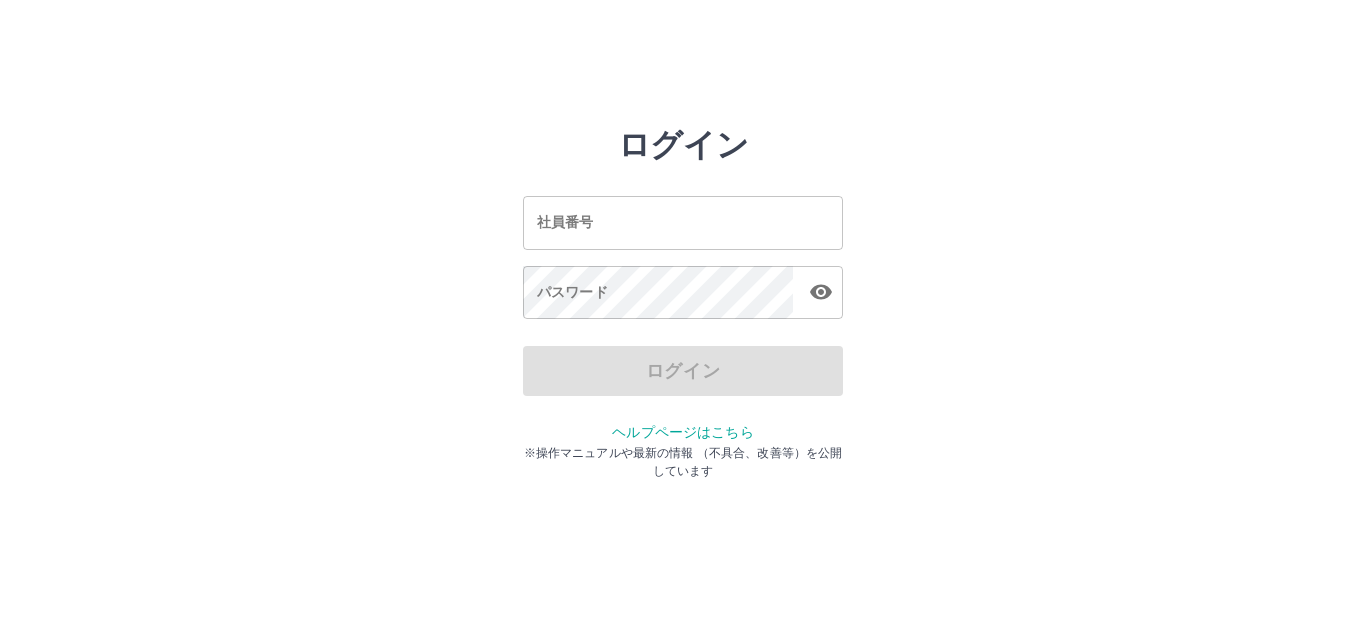 scroll, scrollTop: 0, scrollLeft: 0, axis: both 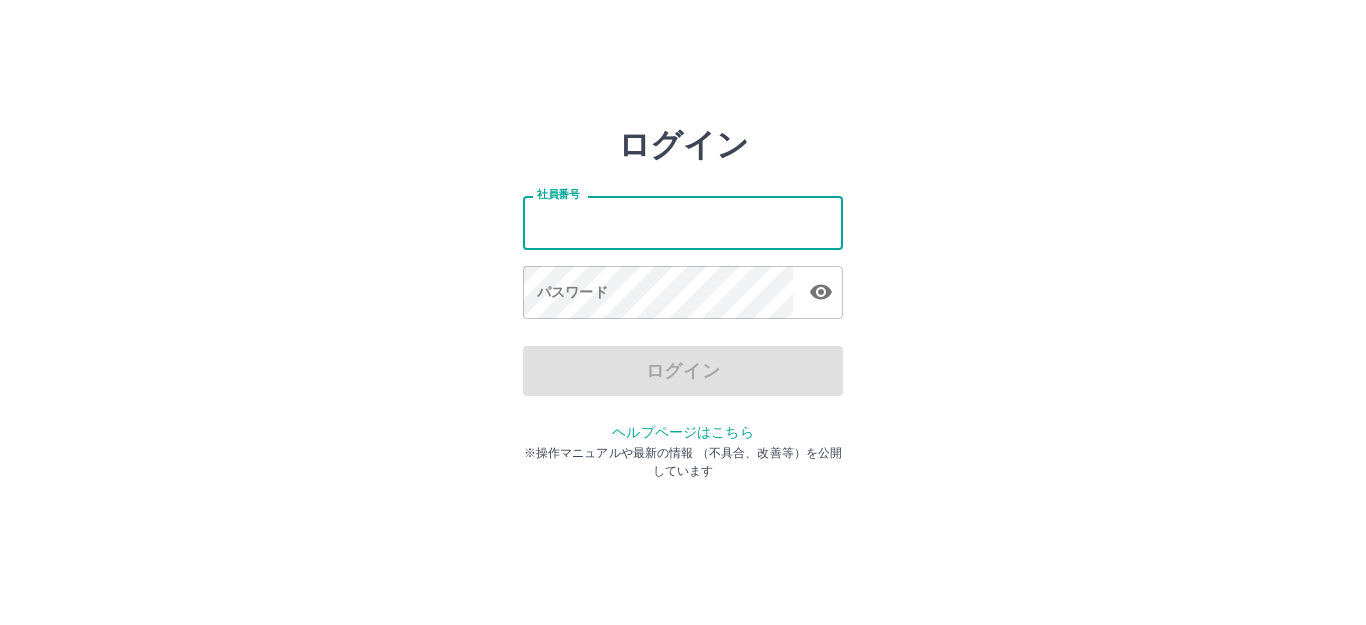 type on "*******" 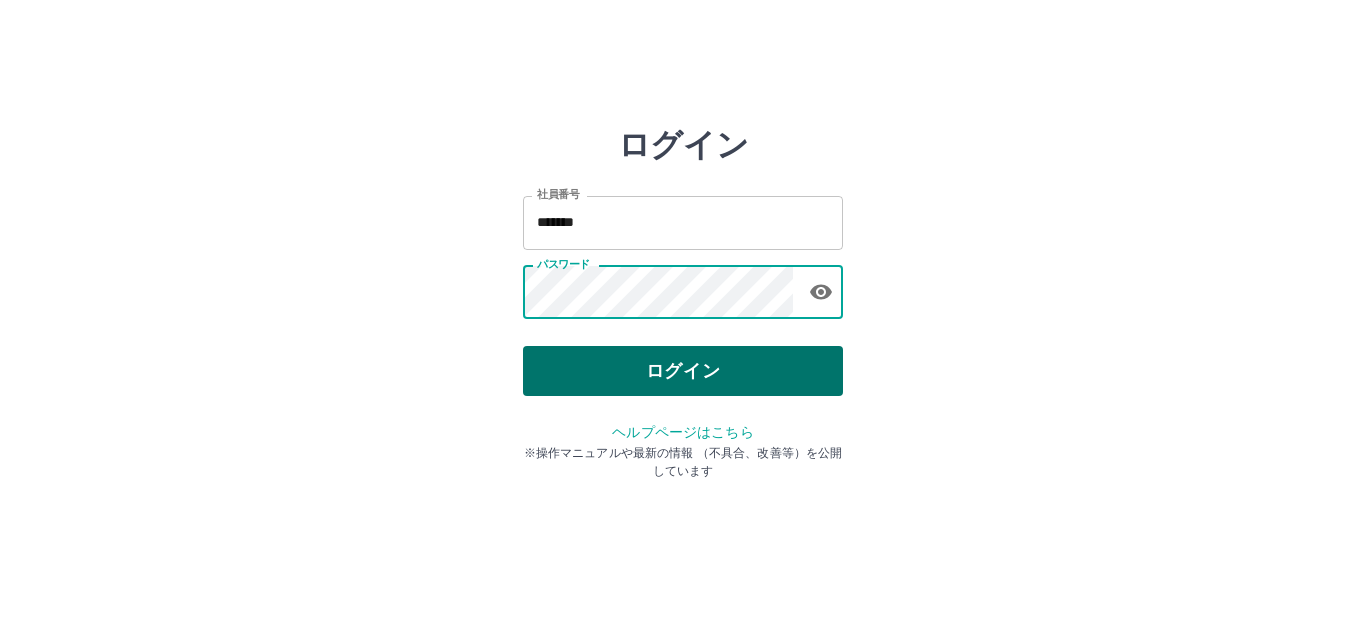click on "ログイン" at bounding box center [683, 371] 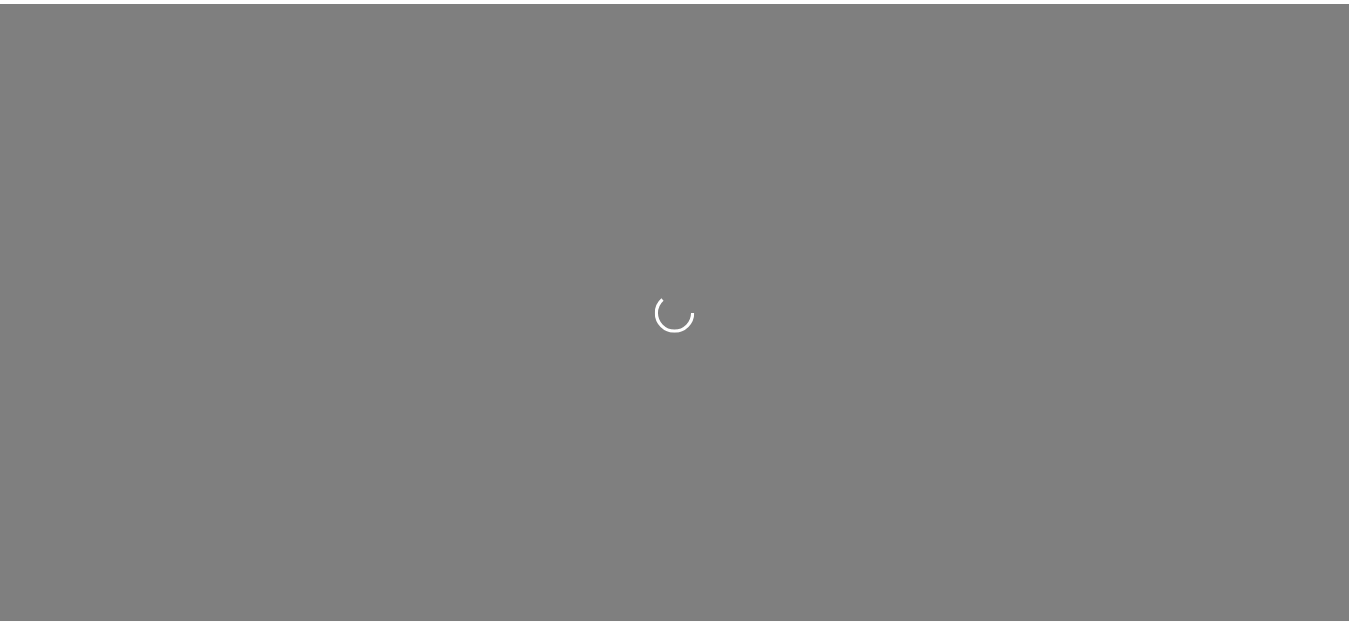 scroll, scrollTop: 0, scrollLeft: 0, axis: both 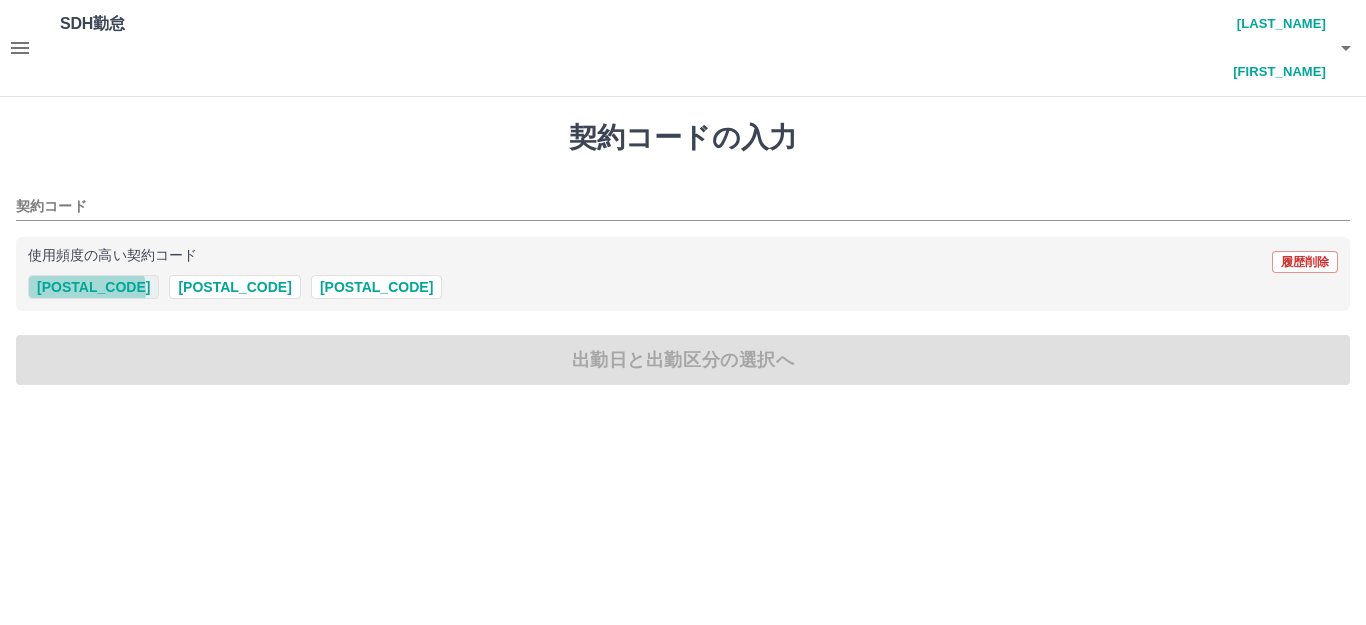 click on "[POSTAL_CODE]" at bounding box center (93, 287) 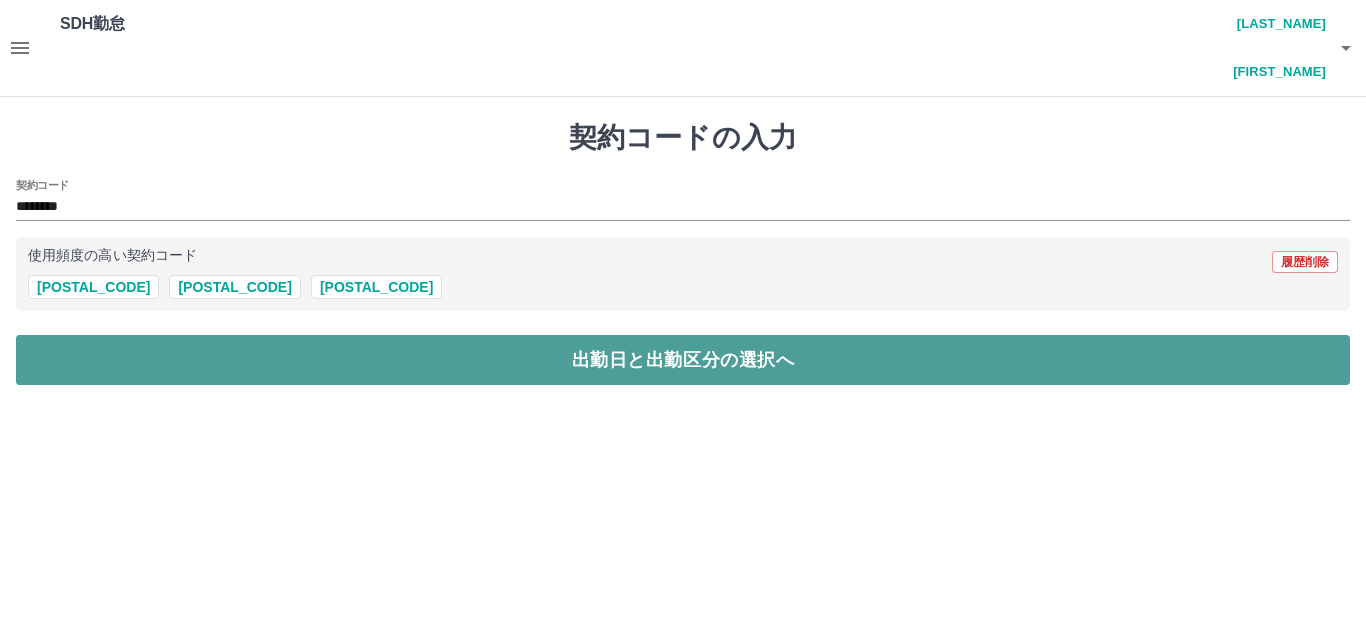click on "出勤日と出勤区分の選択へ" at bounding box center (683, 360) 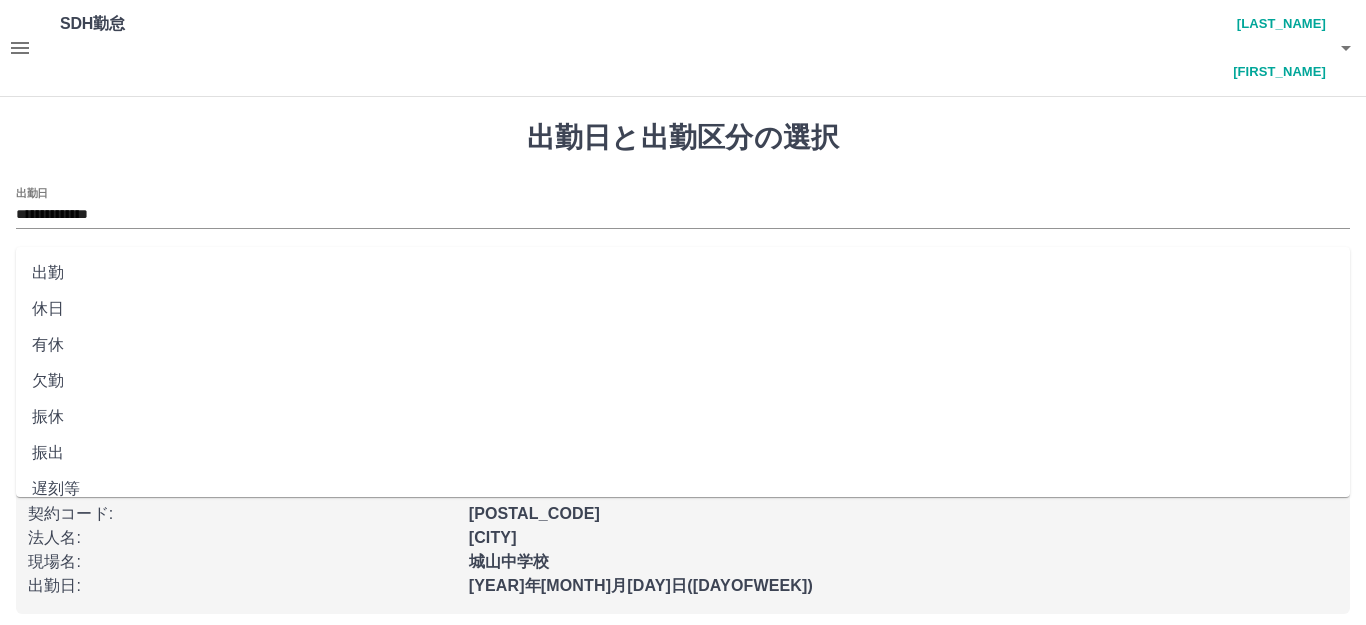 drag, startPoint x: 86, startPoint y: 235, endPoint x: 101, endPoint y: 244, distance: 17.492855 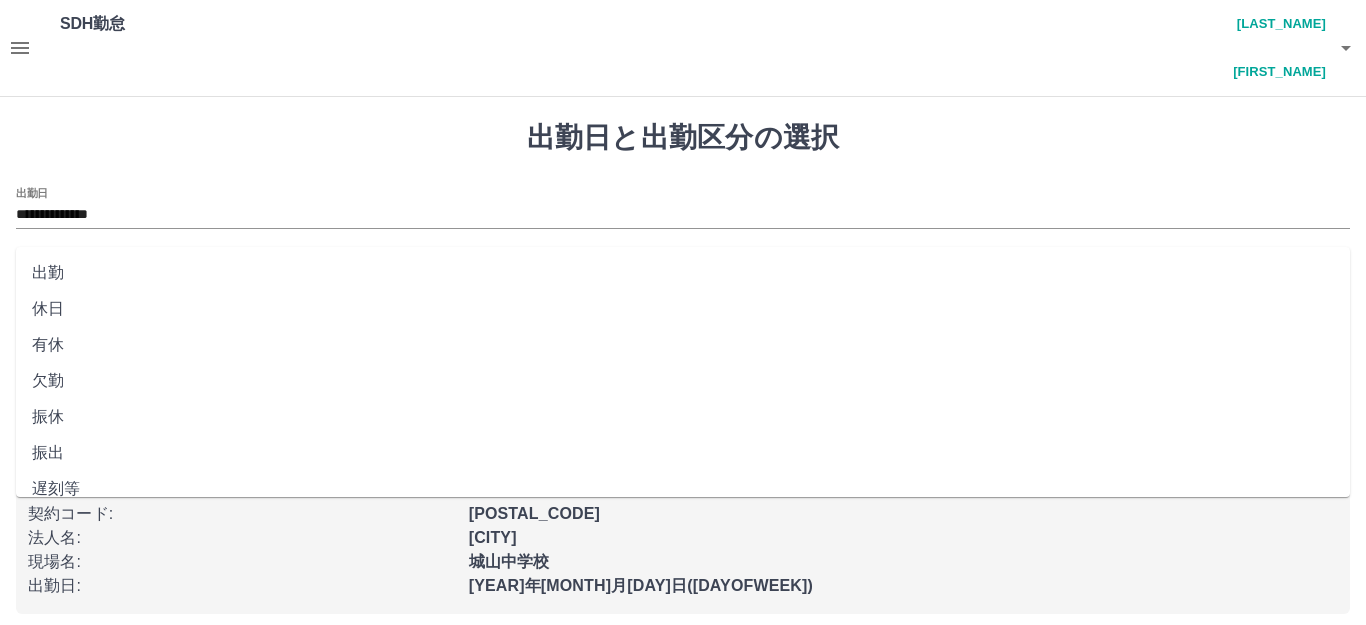 click on "出勤区分" at bounding box center [683, 281] 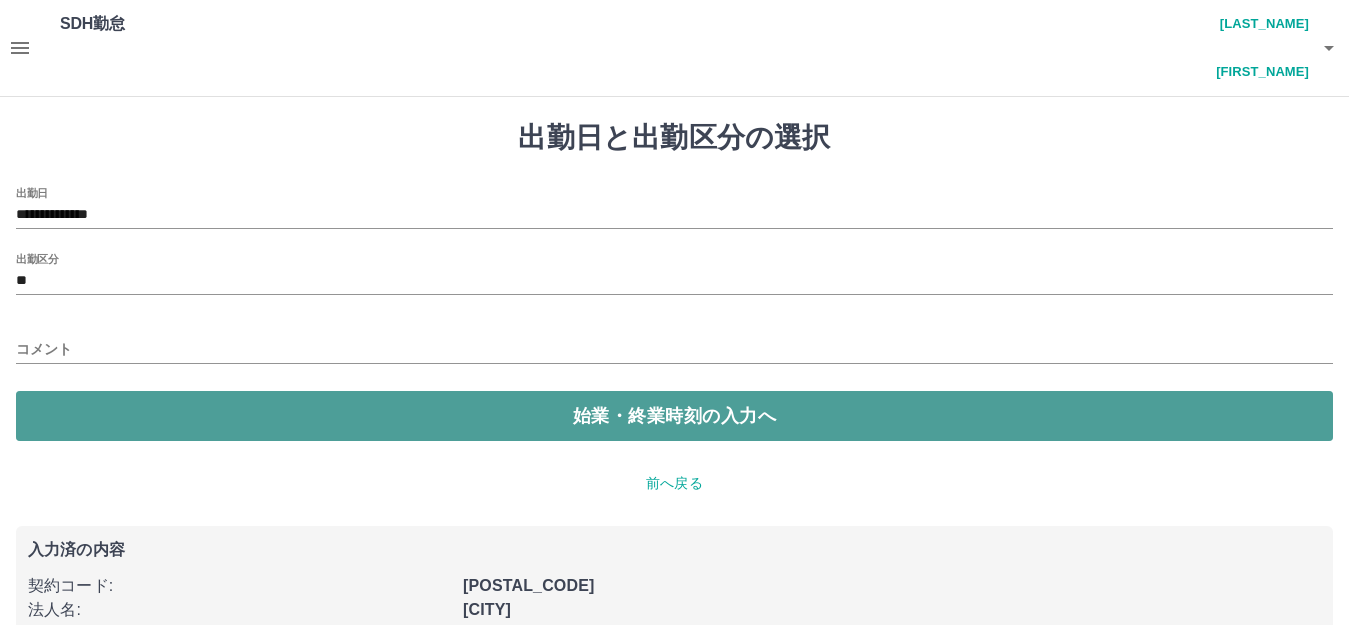click on "始業・終業時刻の入力へ" at bounding box center (674, 416) 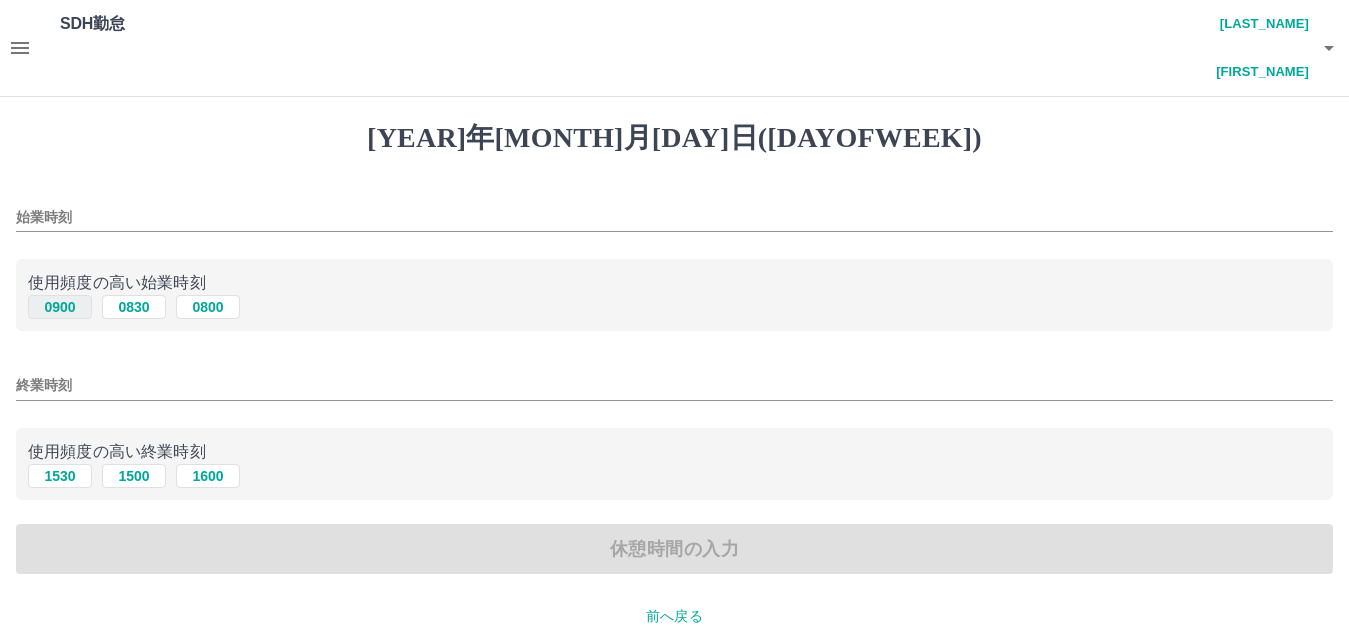 click on "0900" at bounding box center [60, 307] 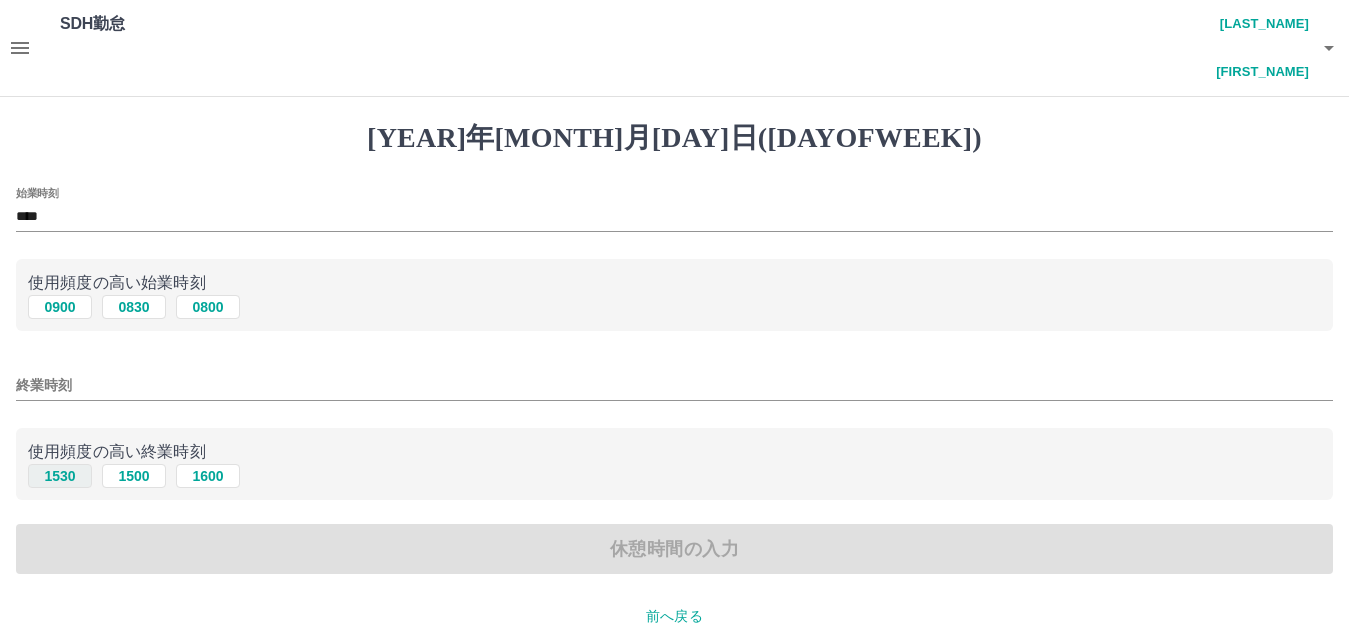 click on "1530" at bounding box center (60, 307) 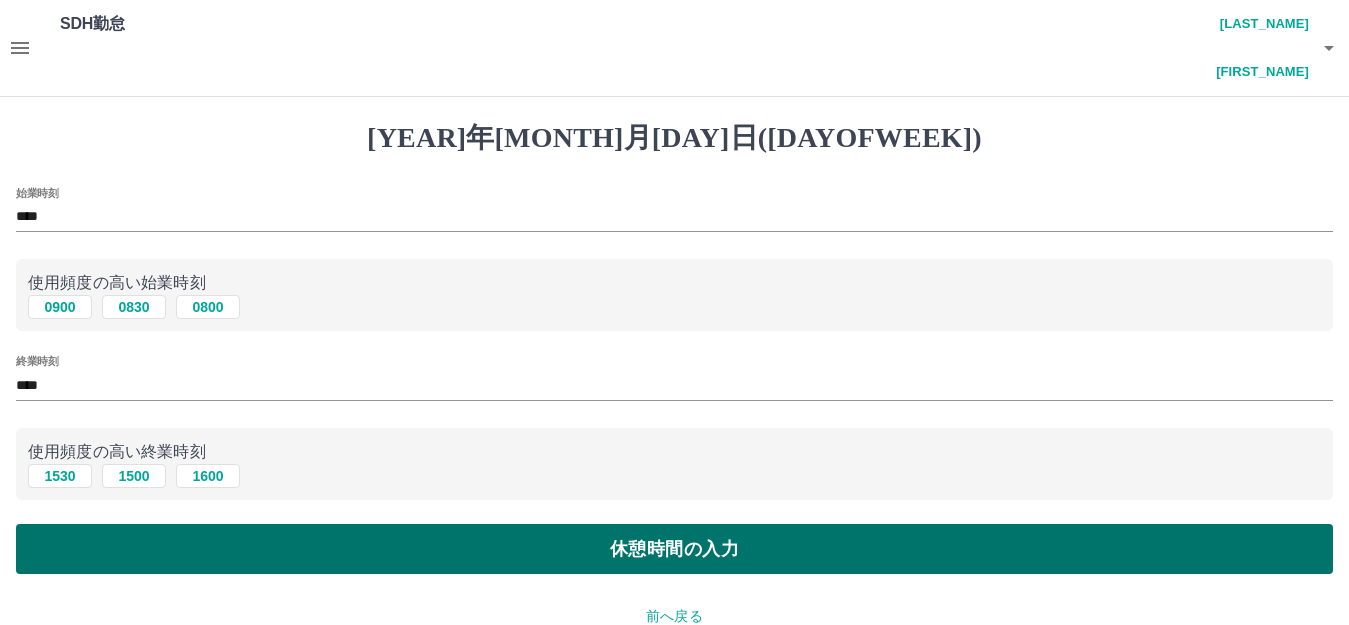 click on "休憩時間の入力" at bounding box center (674, 549) 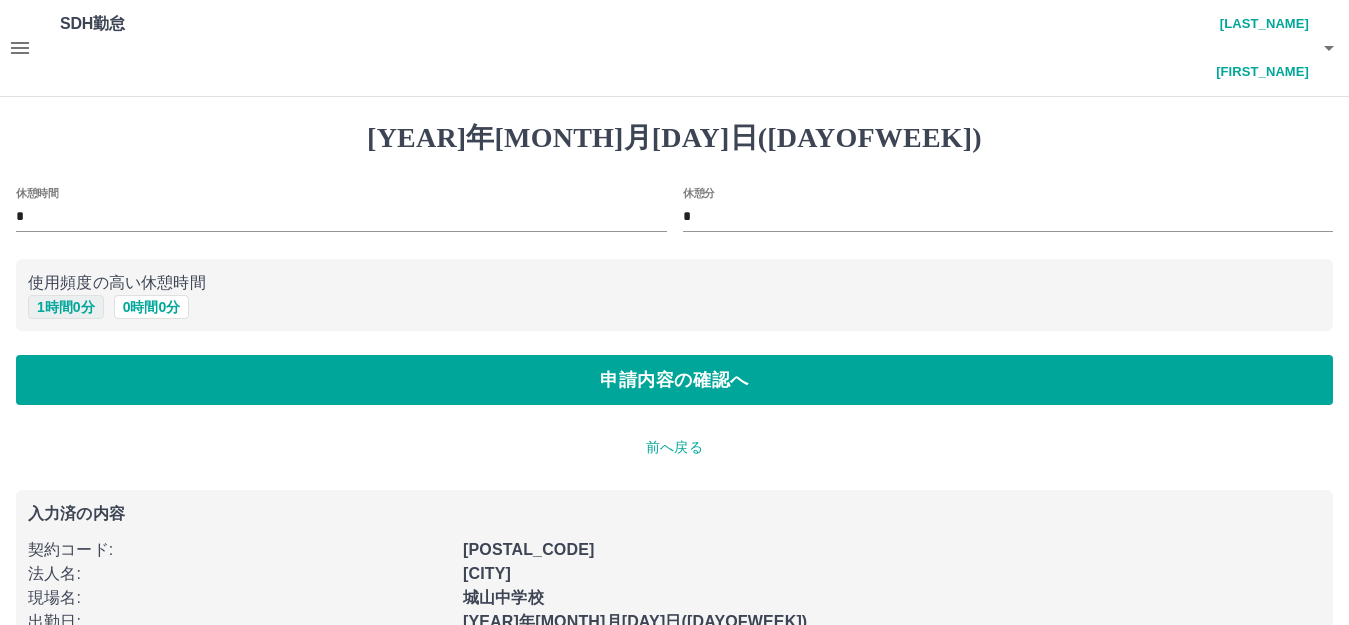 drag, startPoint x: 88, startPoint y: 256, endPoint x: 101, endPoint y: 261, distance: 13.928389 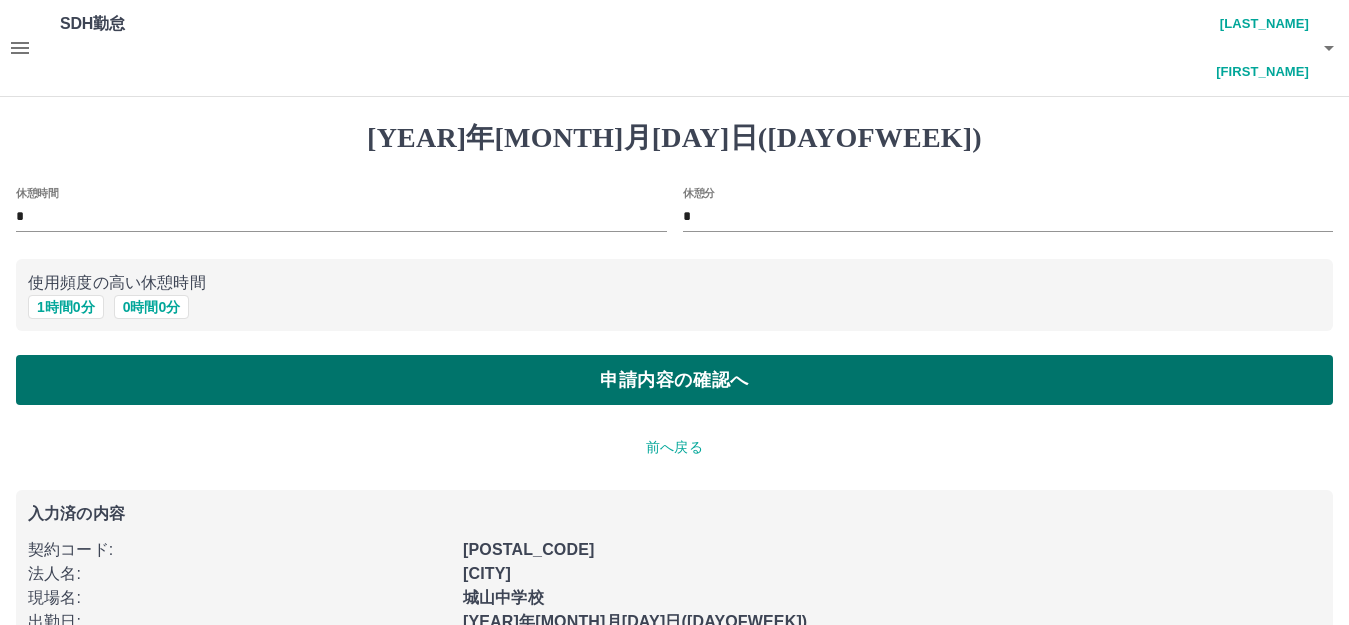 click on "申請内容の確認へ" at bounding box center (674, 380) 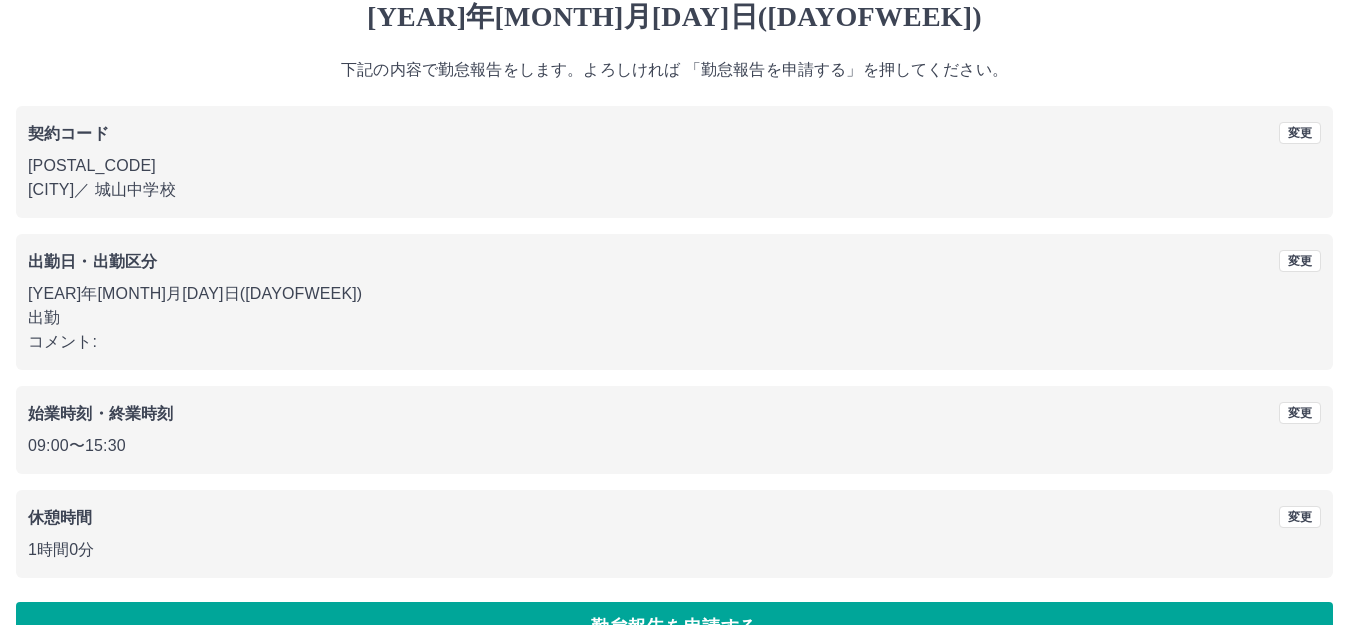 scroll, scrollTop: 124, scrollLeft: 0, axis: vertical 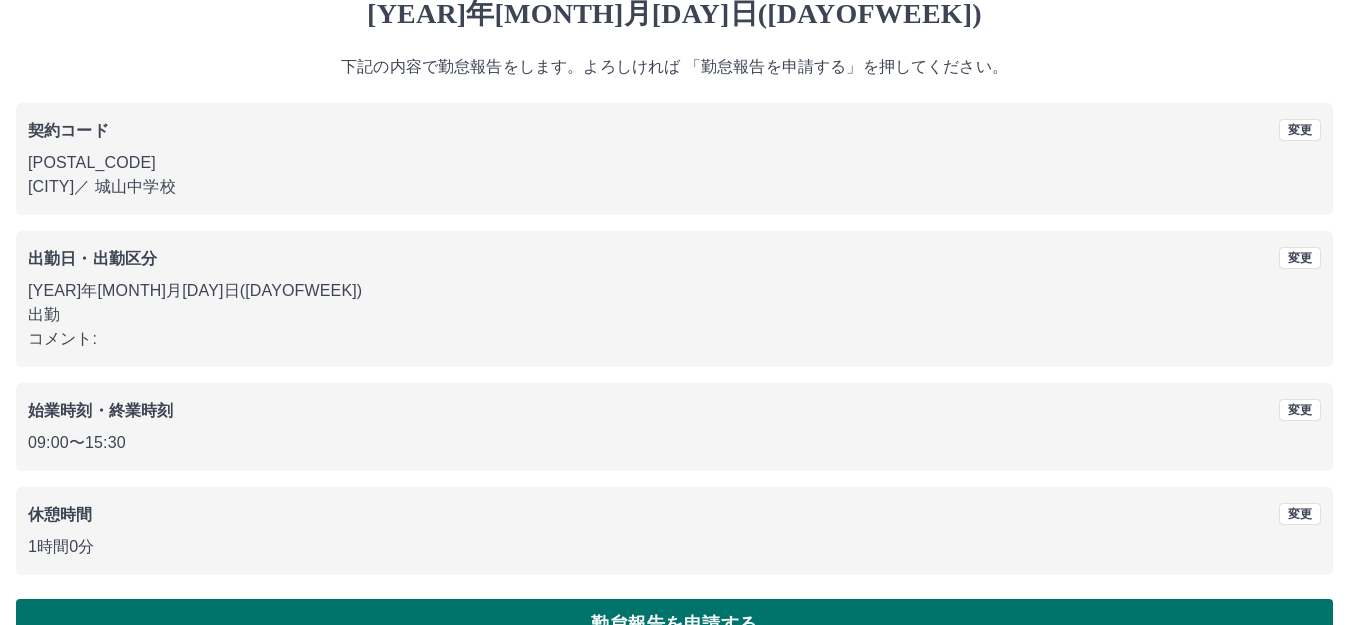 click on "勤怠報告を申請する" at bounding box center [674, 624] 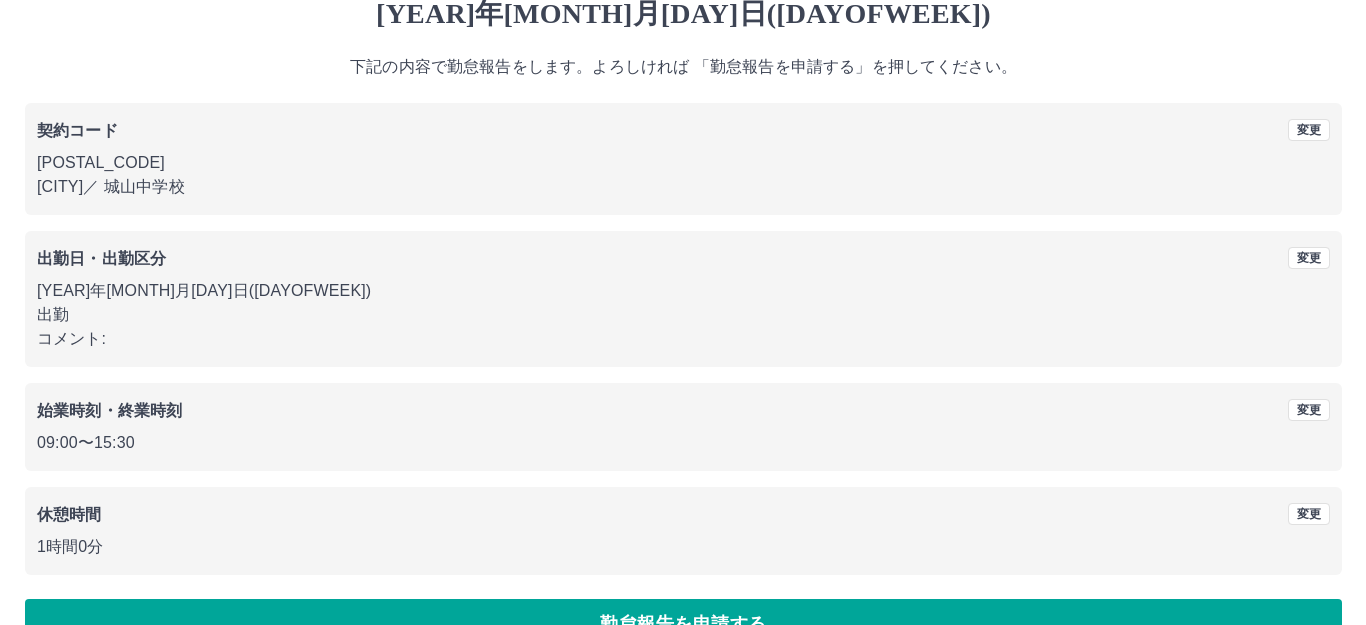 scroll, scrollTop: 0, scrollLeft: 0, axis: both 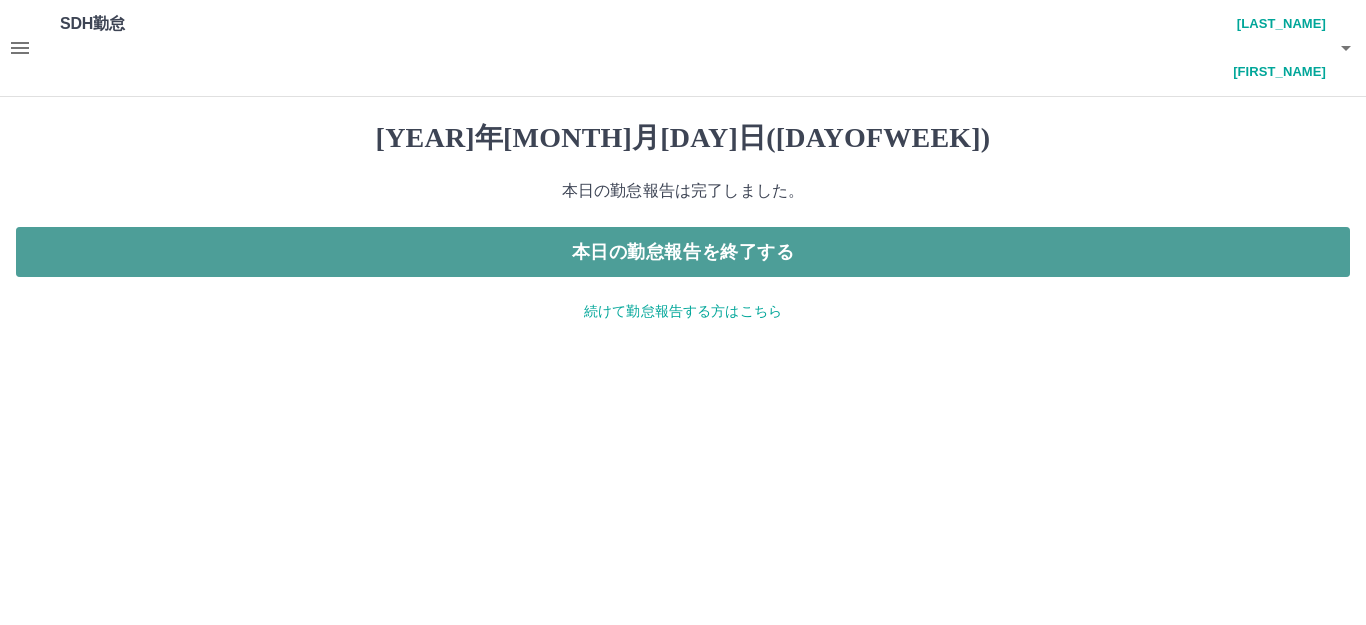 drag, startPoint x: 712, startPoint y: 190, endPoint x: 735, endPoint y: 186, distance: 23.345236 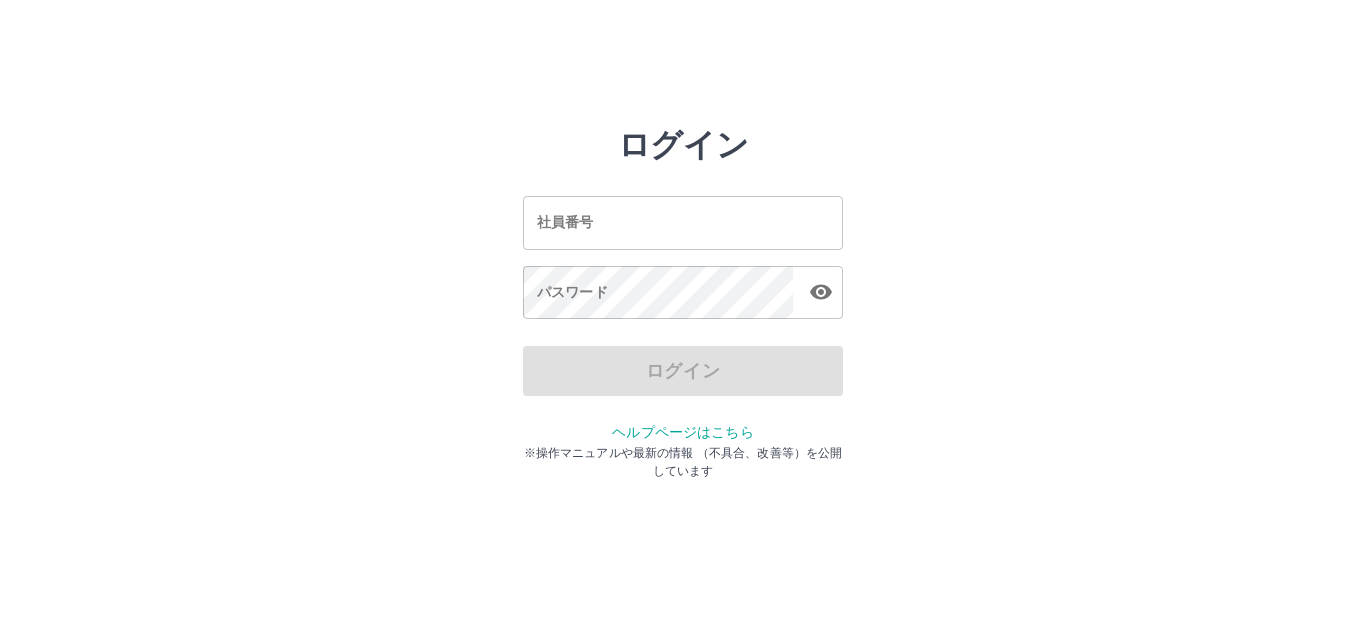 scroll, scrollTop: 0, scrollLeft: 0, axis: both 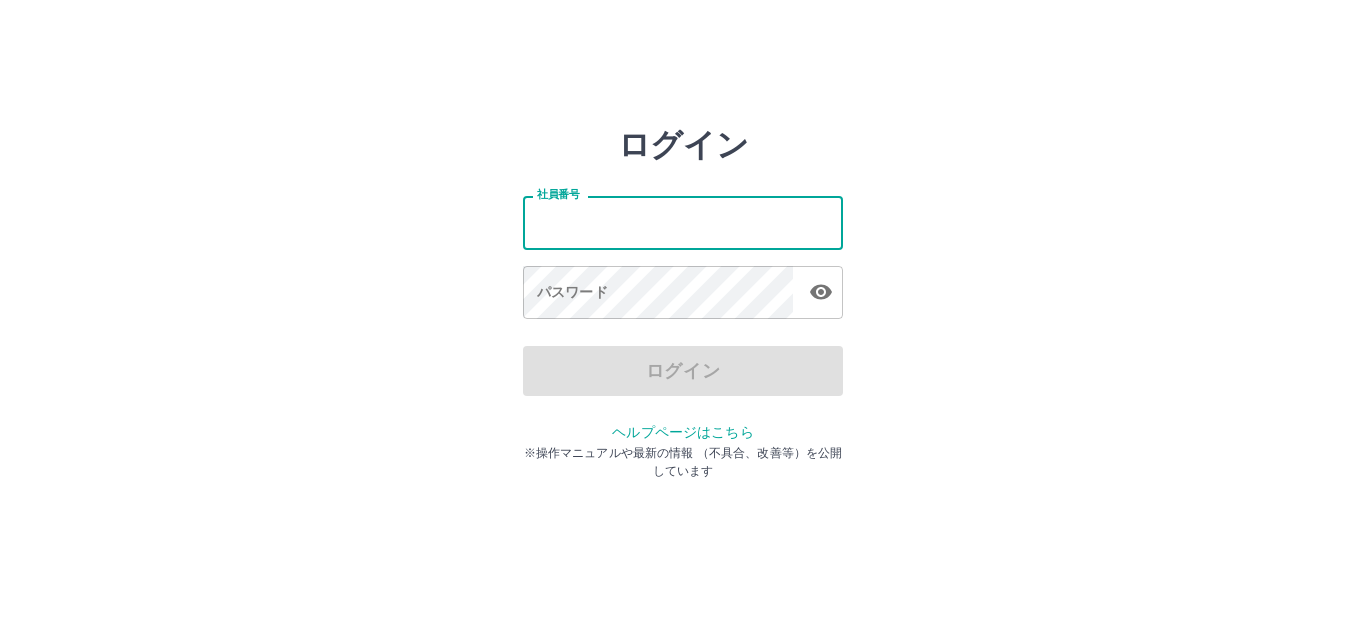 click on "社員番号" at bounding box center (683, 222) 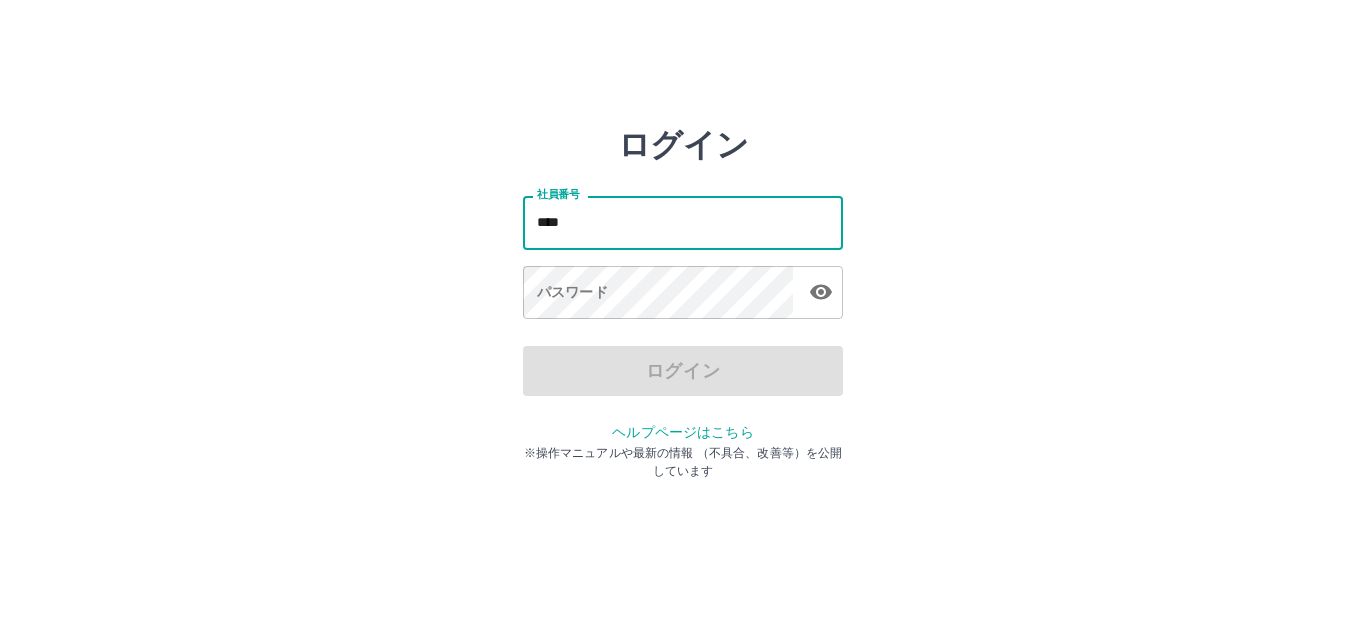 type on "*******" 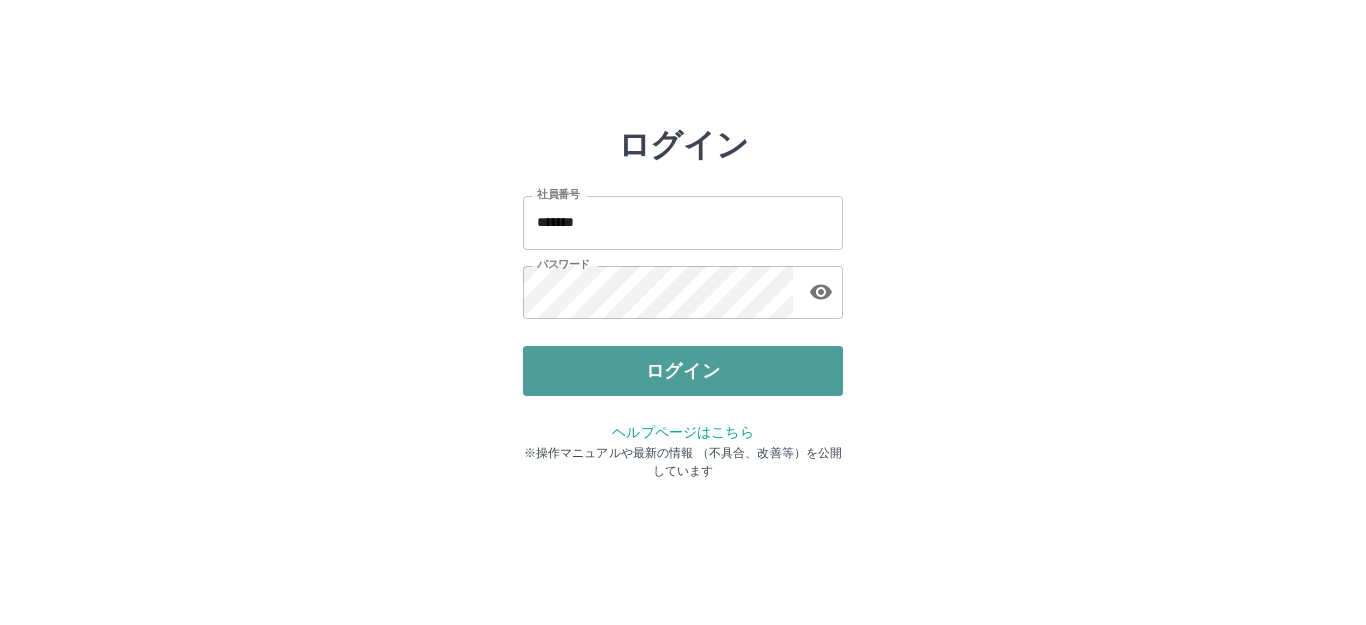 click on "ログイン" at bounding box center [683, 371] 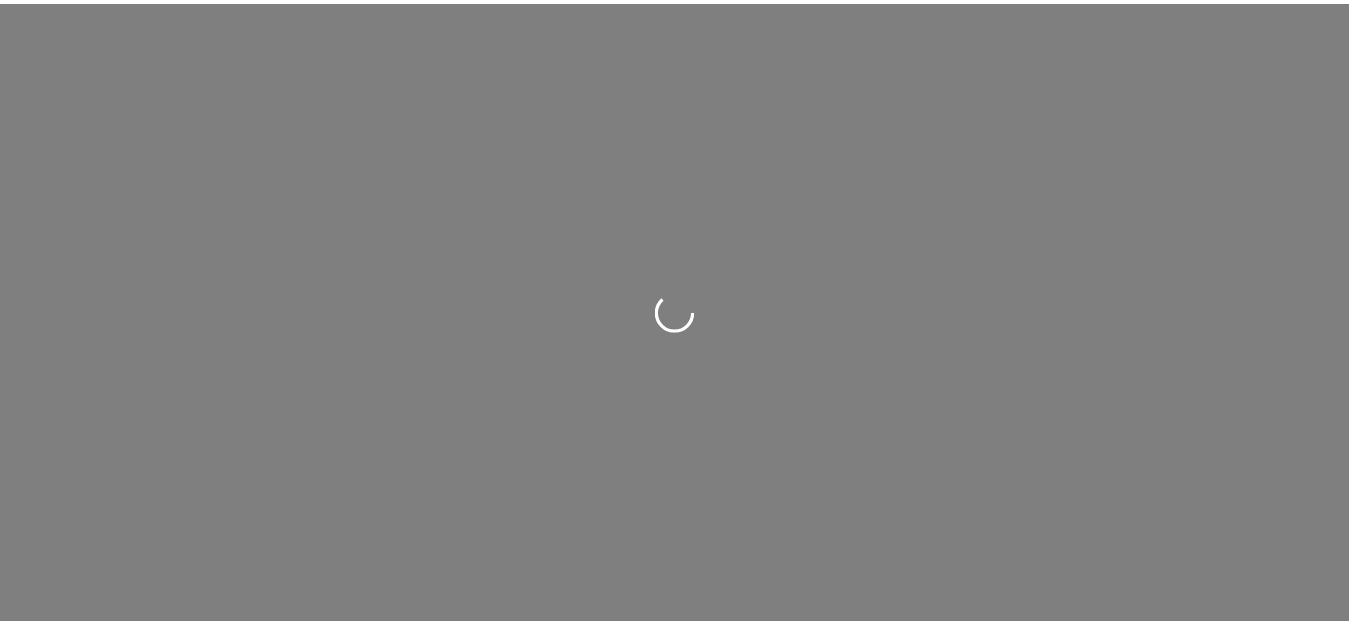 scroll, scrollTop: 0, scrollLeft: 0, axis: both 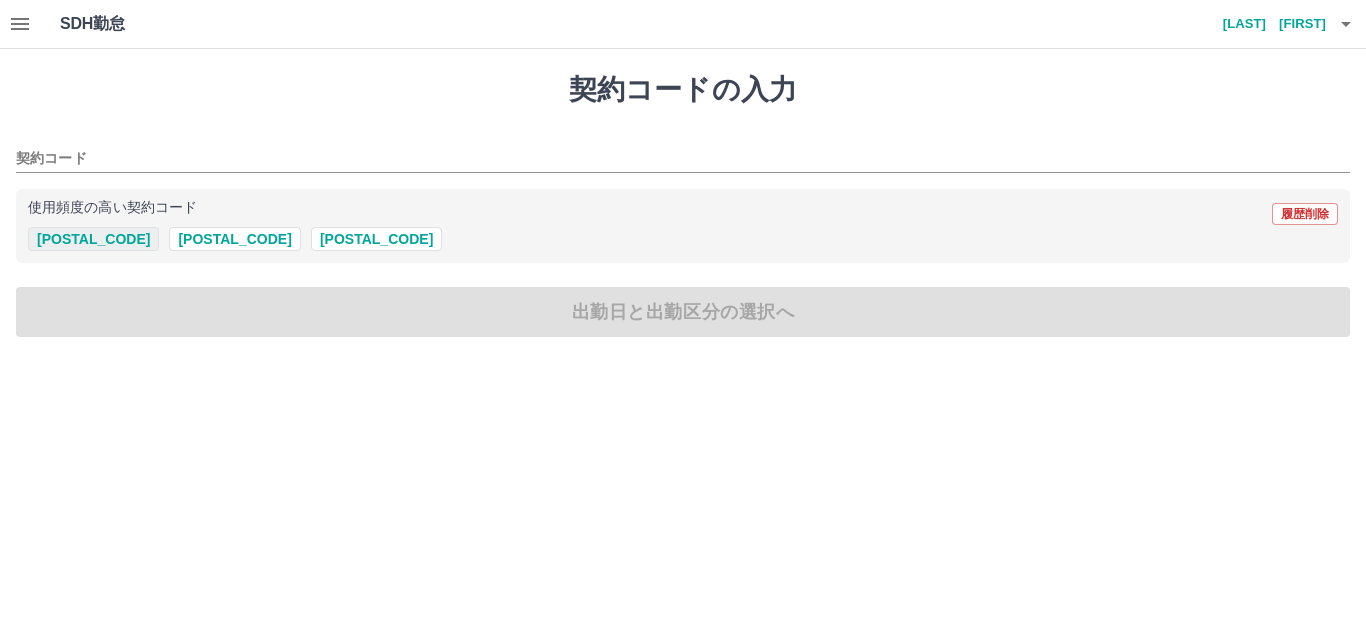 click on "38480003" at bounding box center (93, 239) 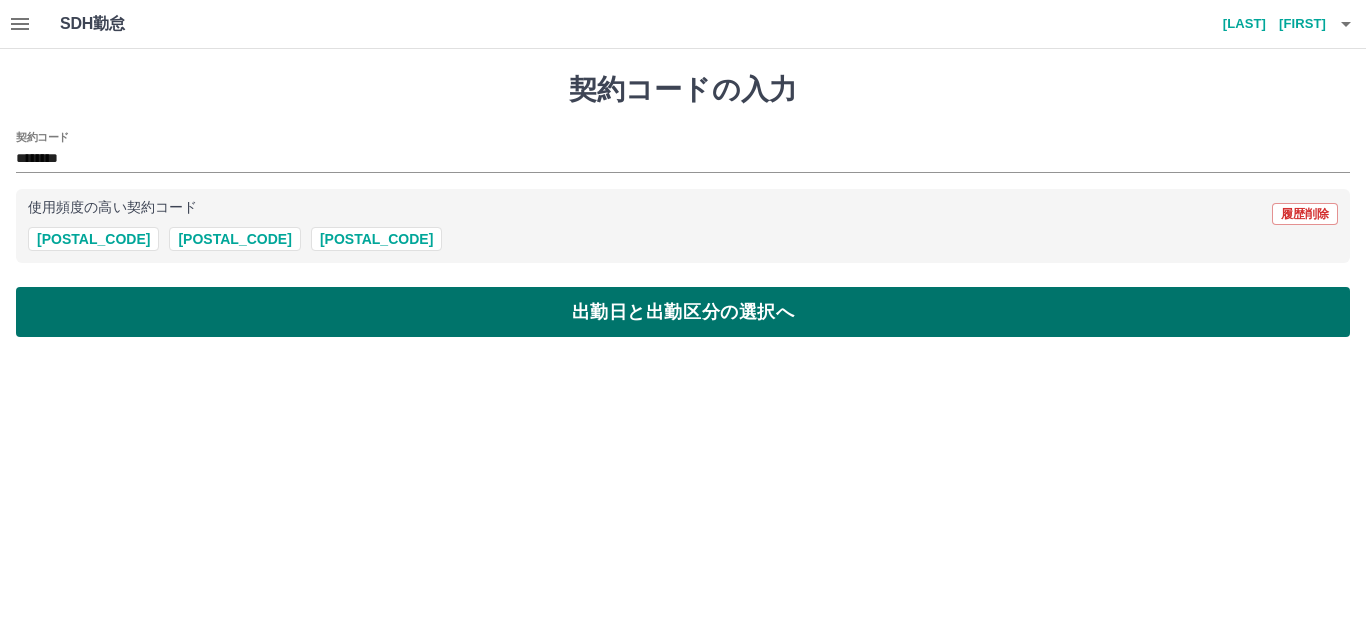 click on "出勤日と出勤区分の選択へ" at bounding box center [683, 312] 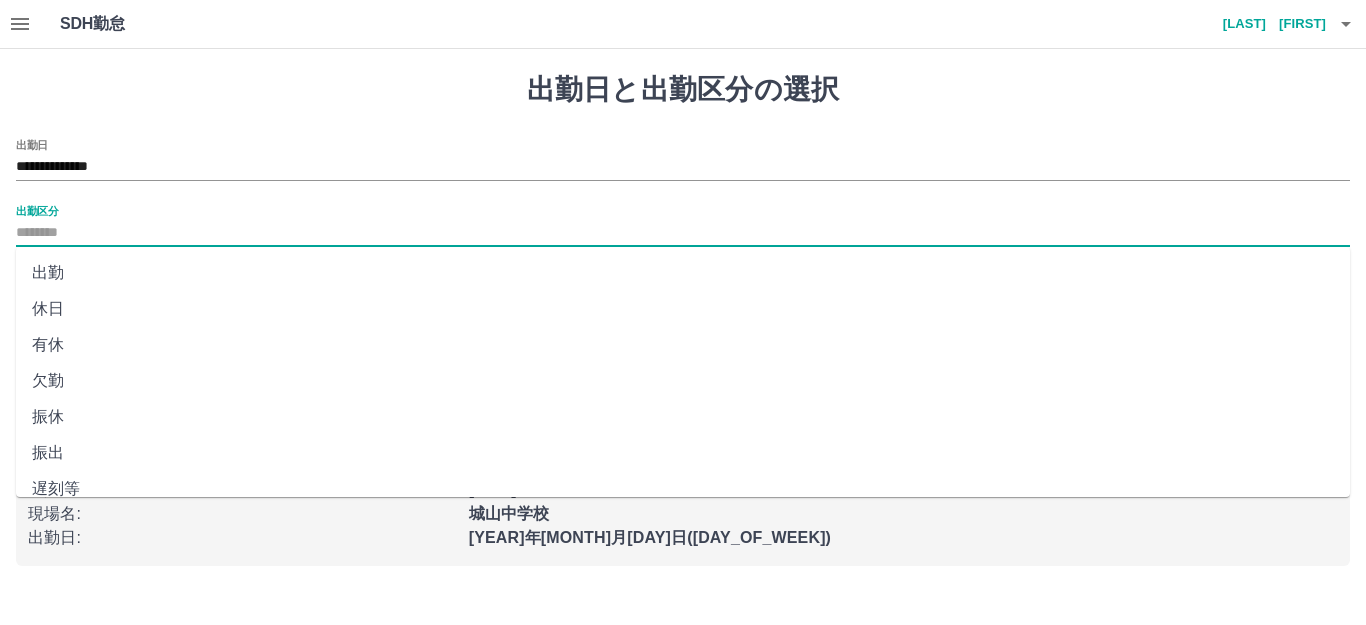 click on "出勤区分" at bounding box center (683, 233) 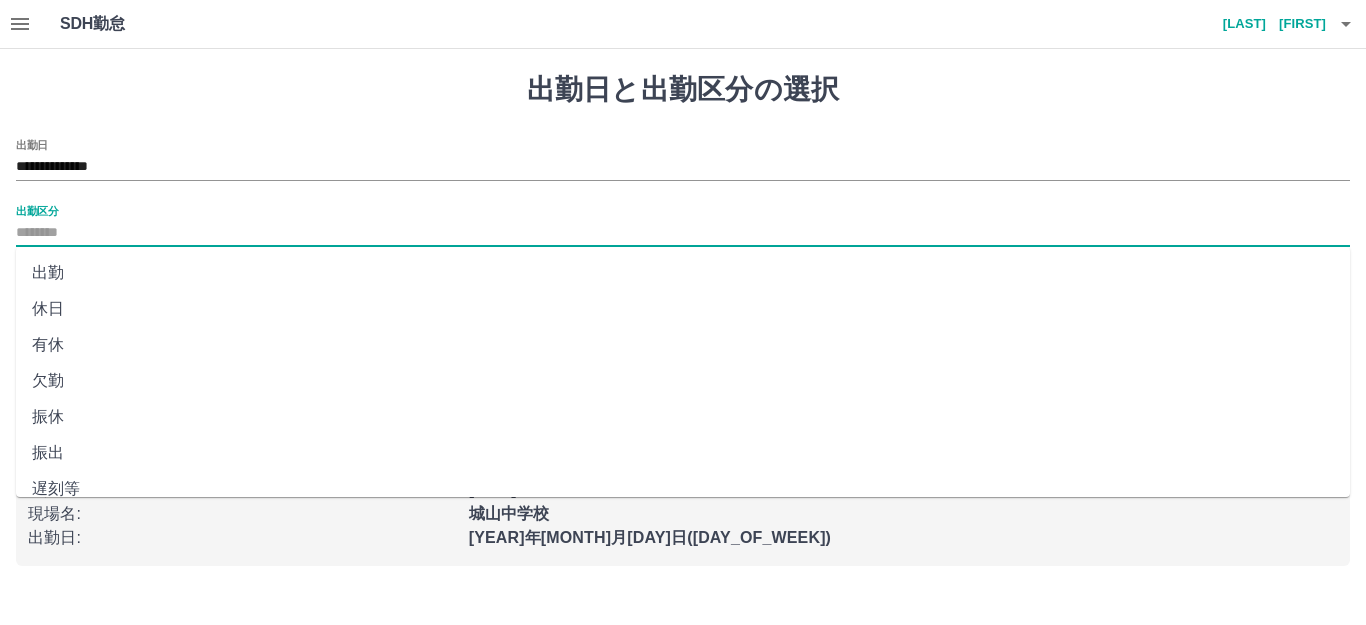 click on "出勤" at bounding box center (683, 273) 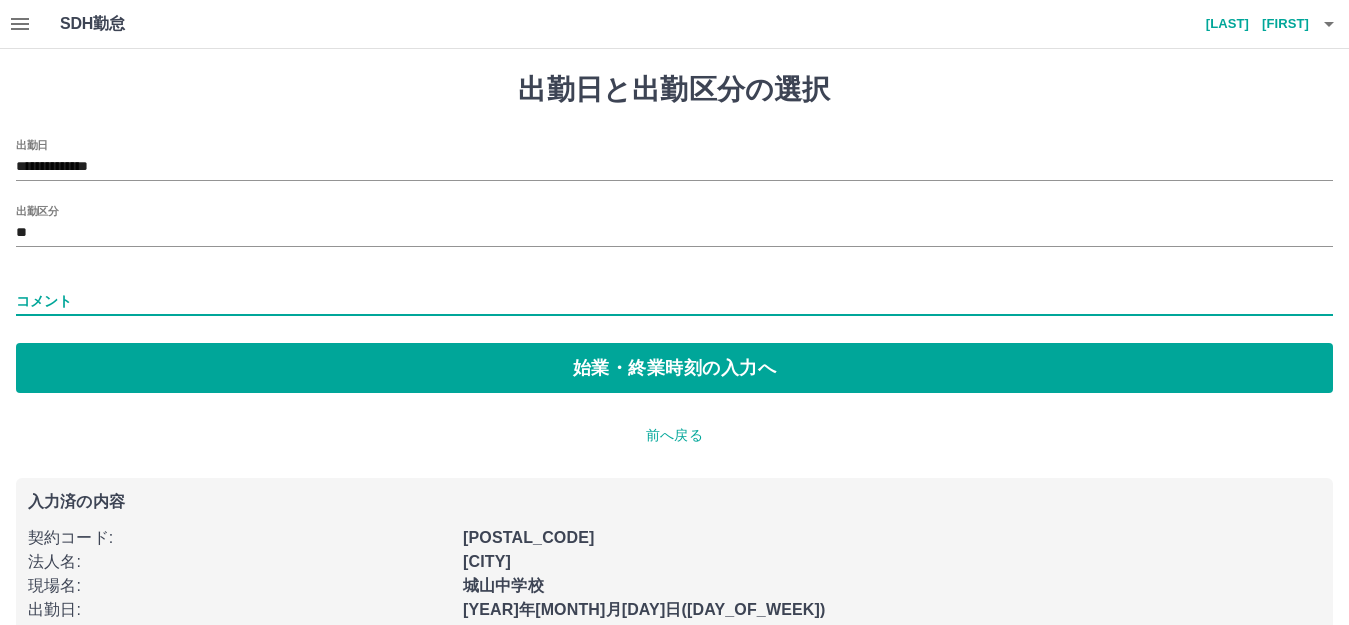 click on "コメント" at bounding box center [674, 301] 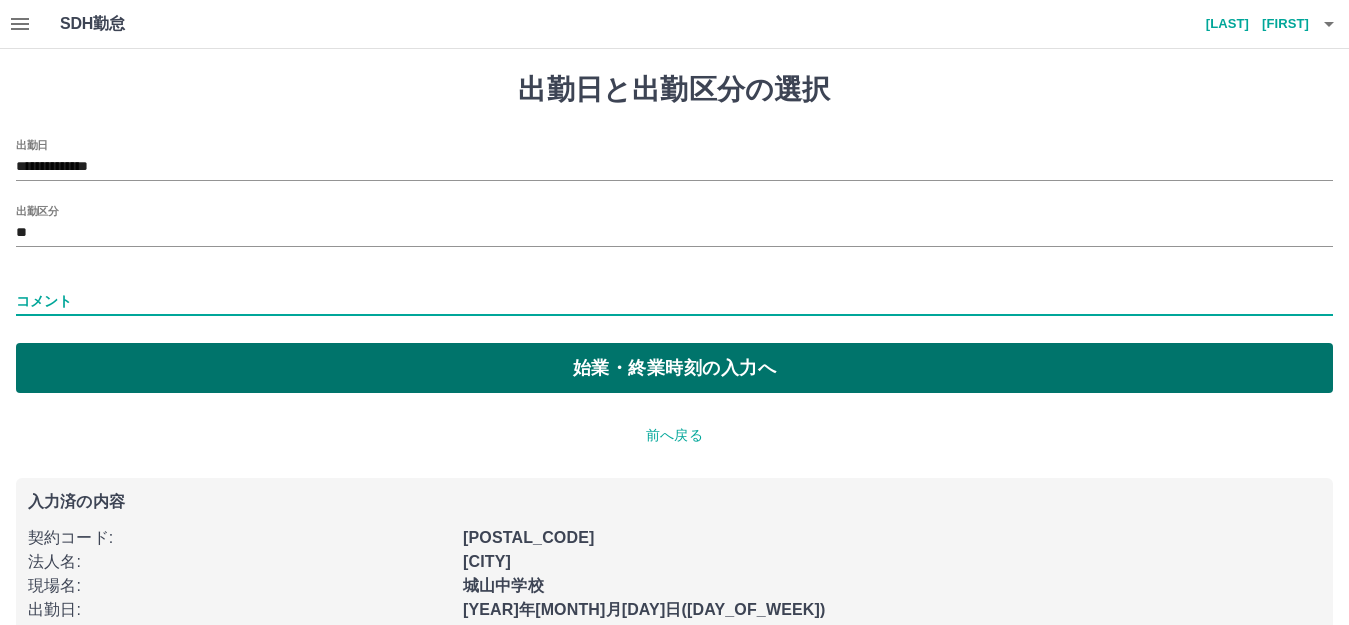 click on "始業・終業時刻の入力へ" at bounding box center (674, 368) 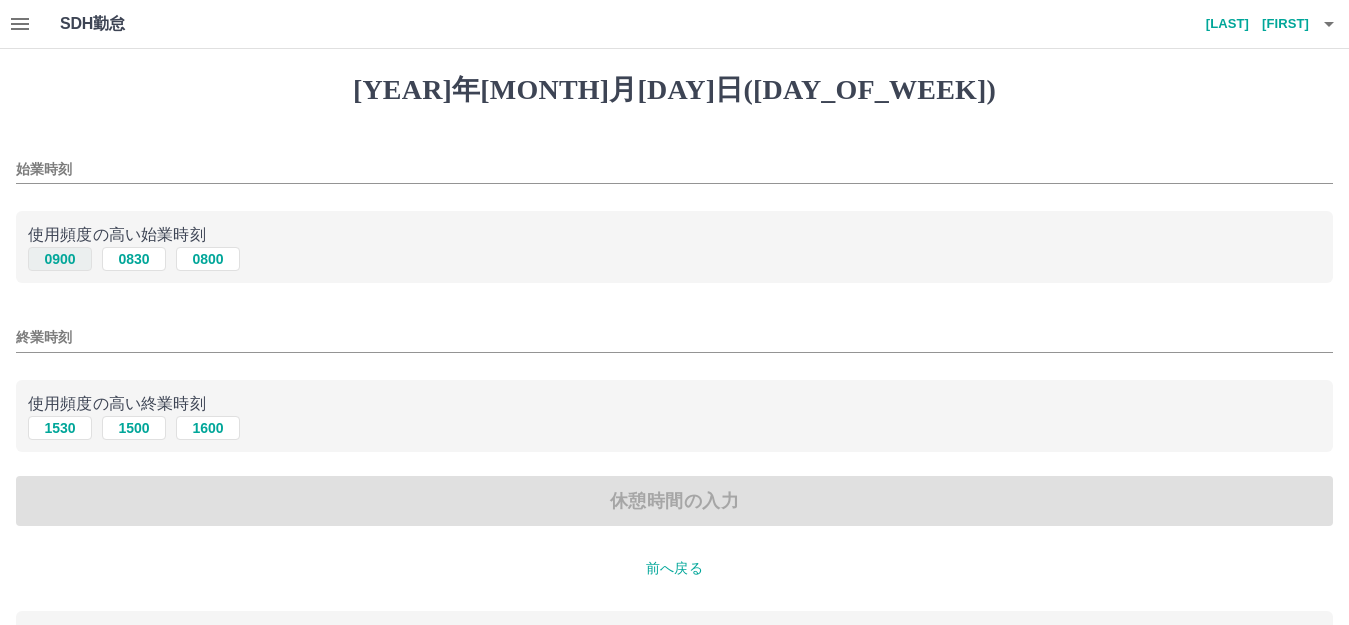 click on "0900" at bounding box center [60, 259] 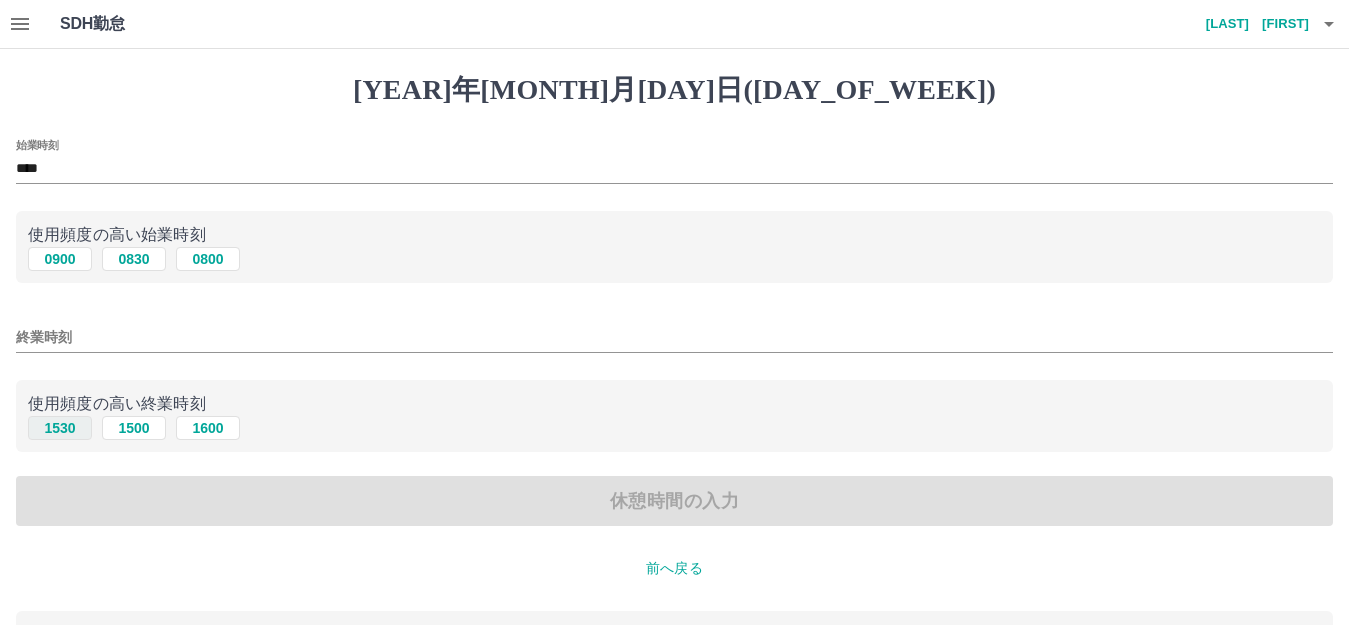 click on "1530" at bounding box center (60, 259) 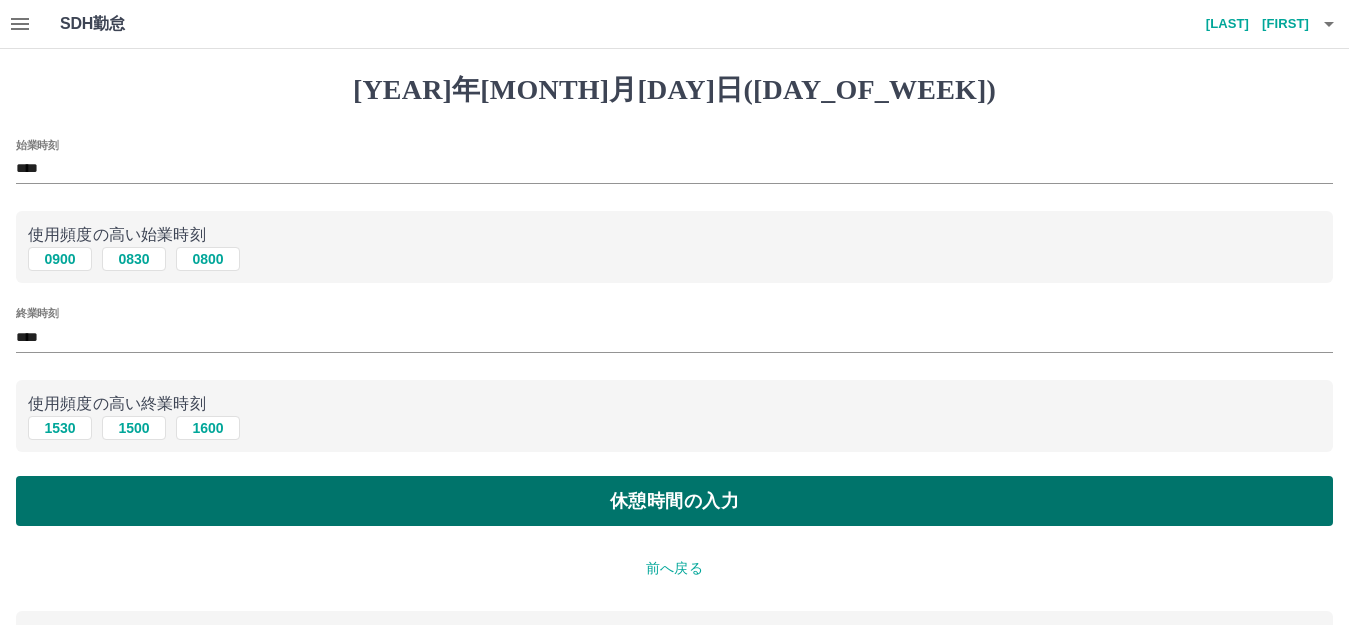 click on "休憩時間の入力" at bounding box center (674, 501) 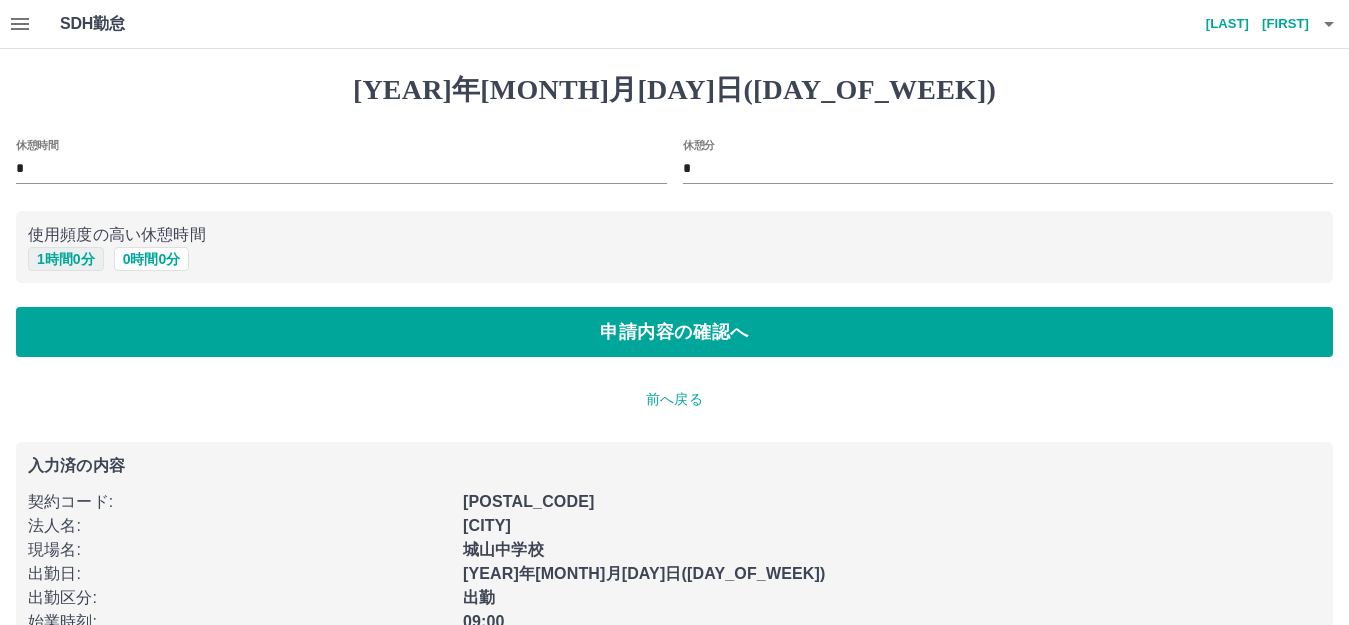 click on "1 時間 0 分" at bounding box center (66, 259) 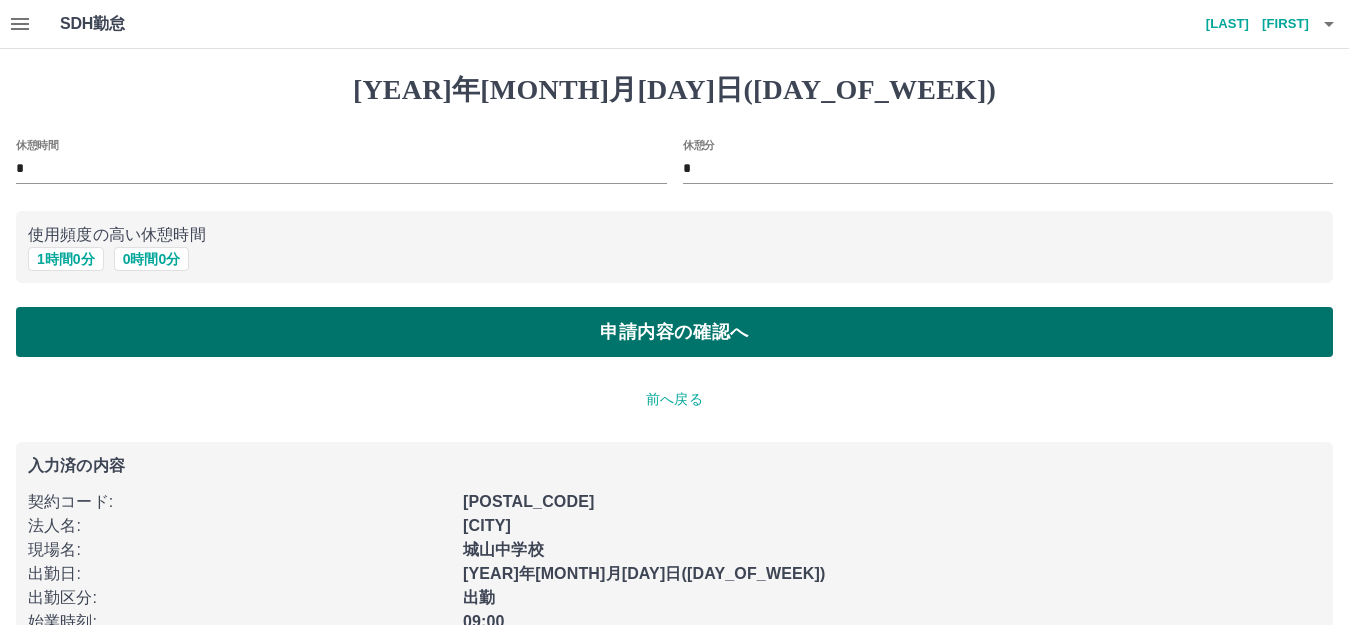 click on "申請内容の確認へ" at bounding box center (674, 332) 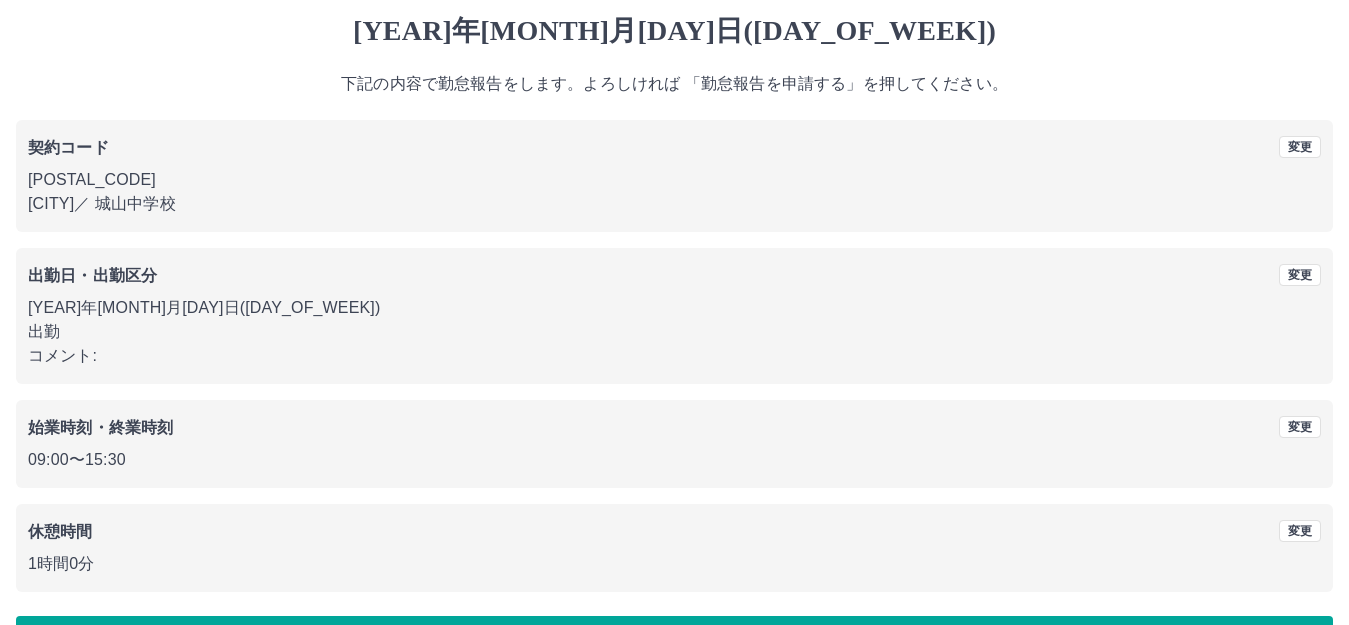 scroll, scrollTop: 124, scrollLeft: 0, axis: vertical 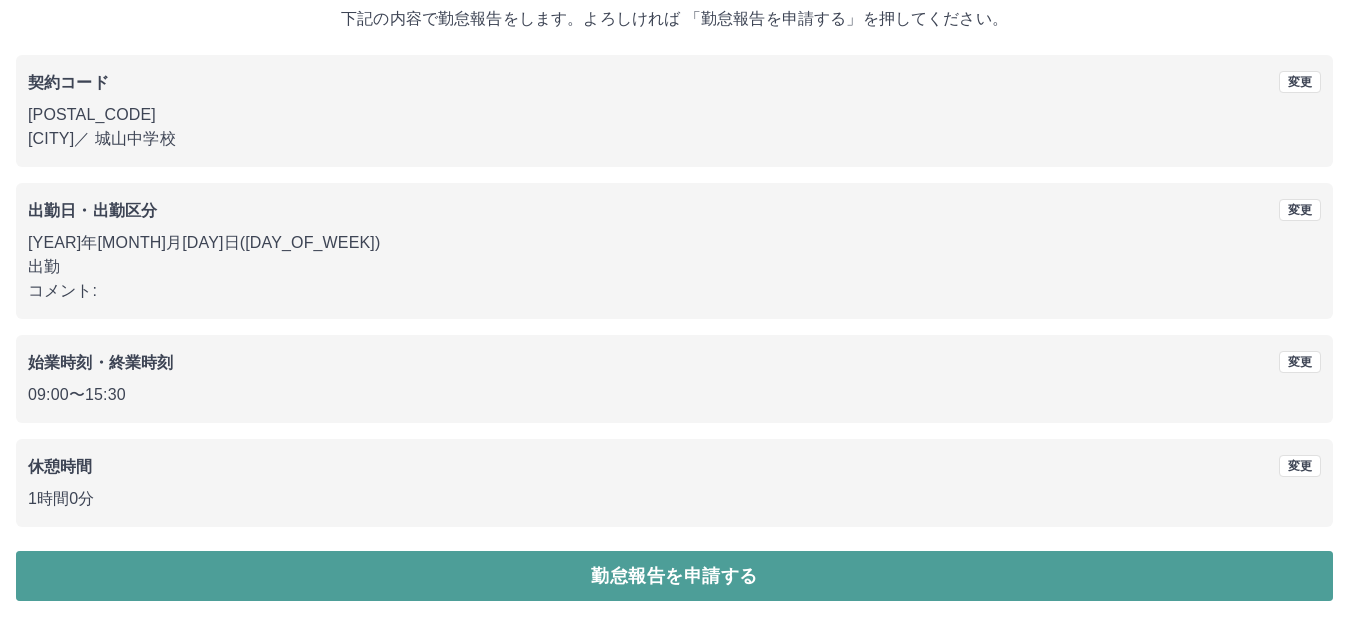 click on "勤怠報告を申請する" at bounding box center [674, 576] 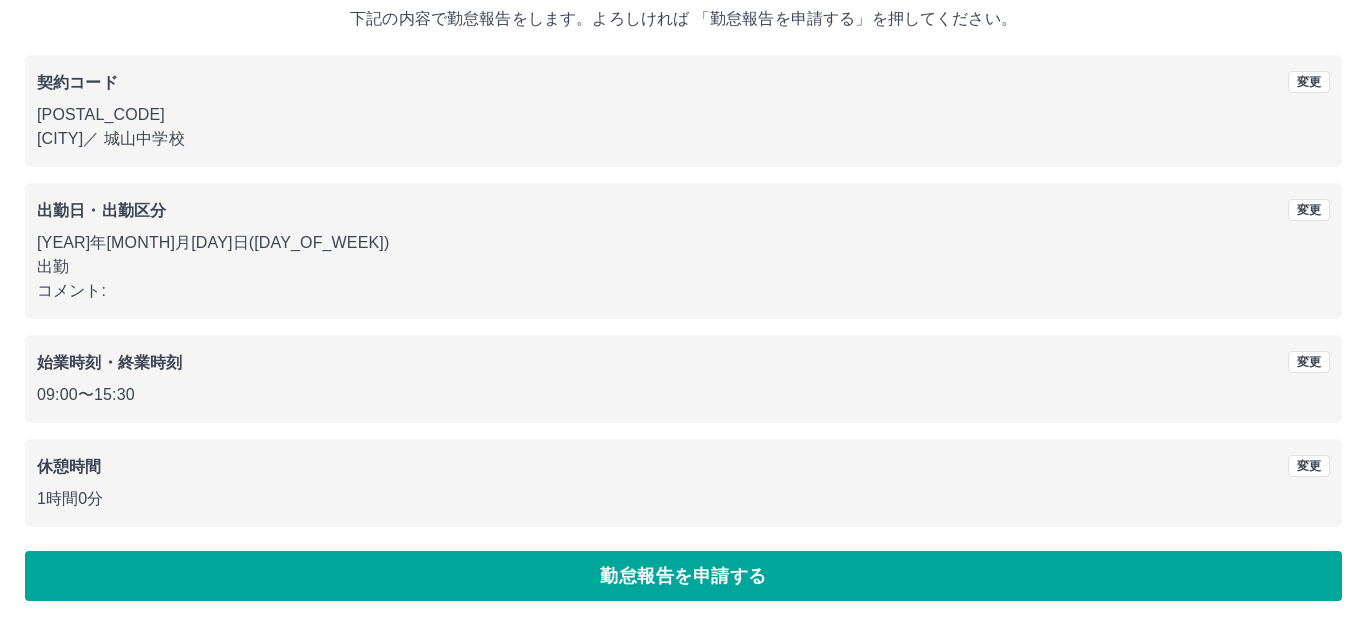 scroll, scrollTop: 0, scrollLeft: 0, axis: both 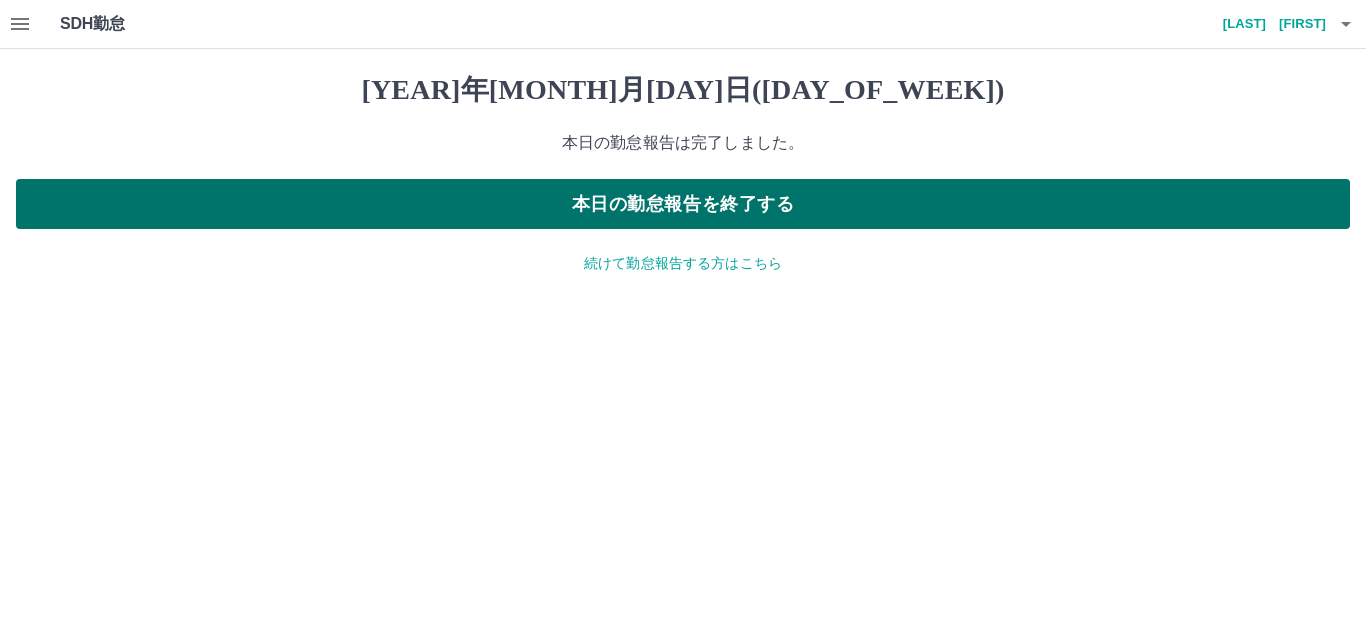 click on "本日の勤怠報告を終了する" at bounding box center [683, 204] 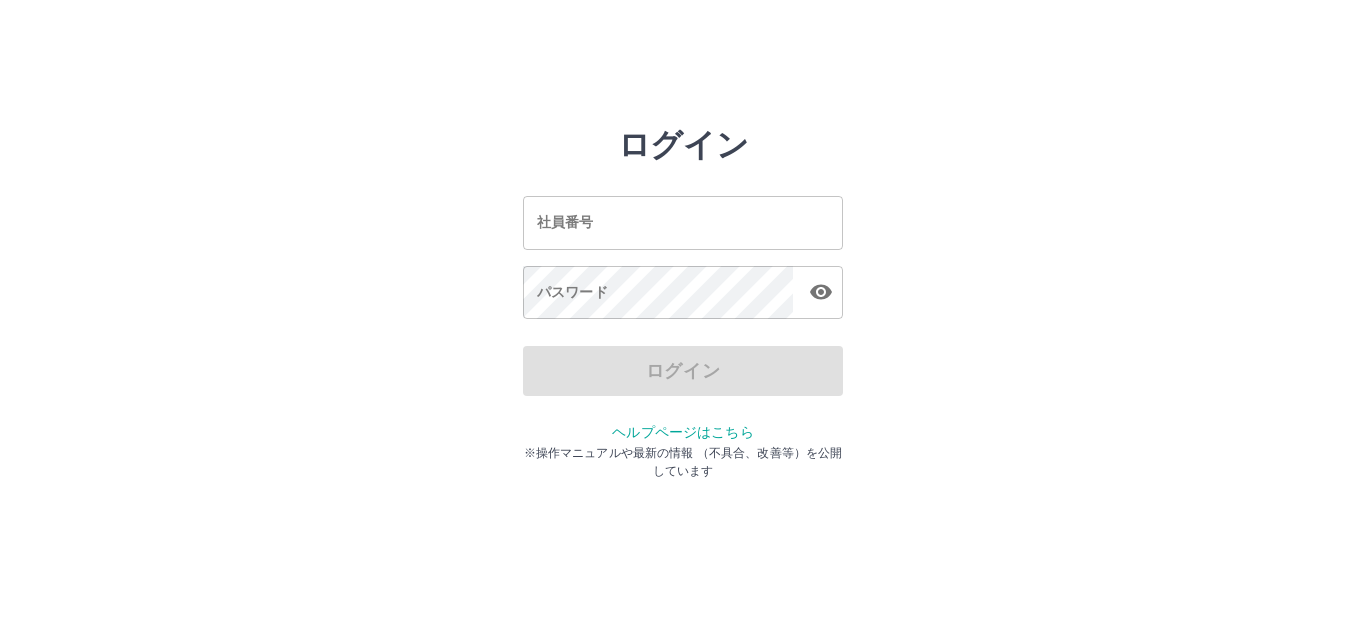 scroll, scrollTop: 0, scrollLeft: 0, axis: both 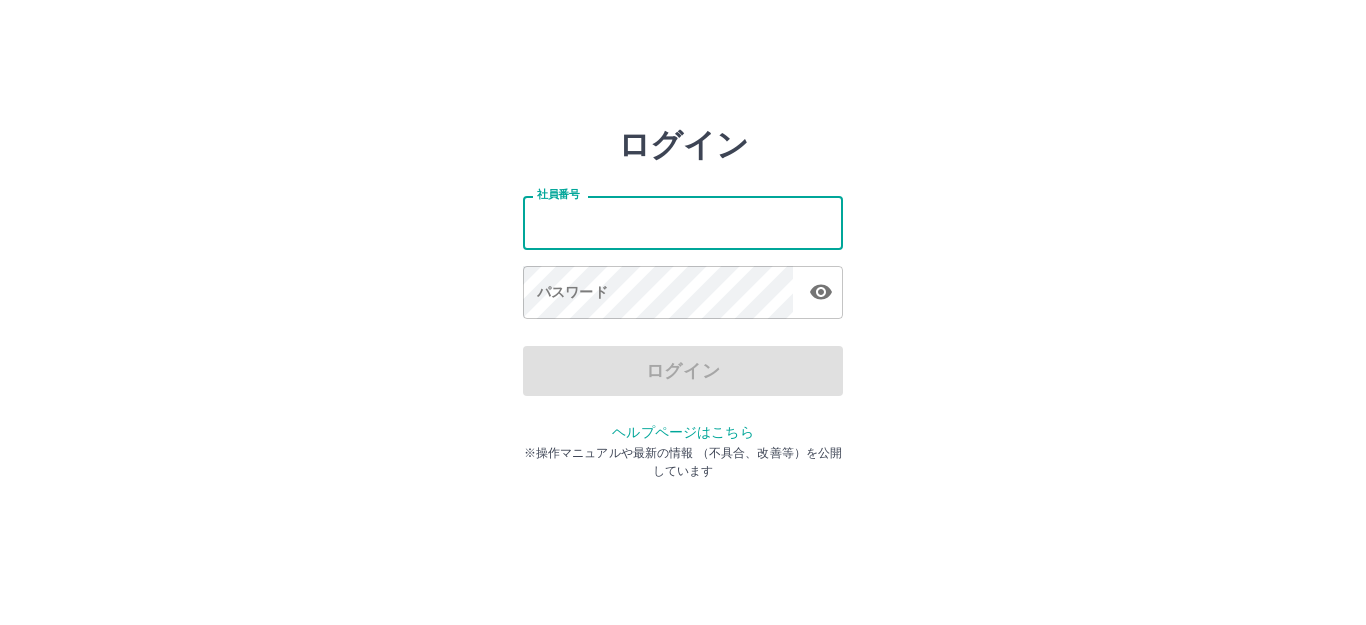 type on "*******" 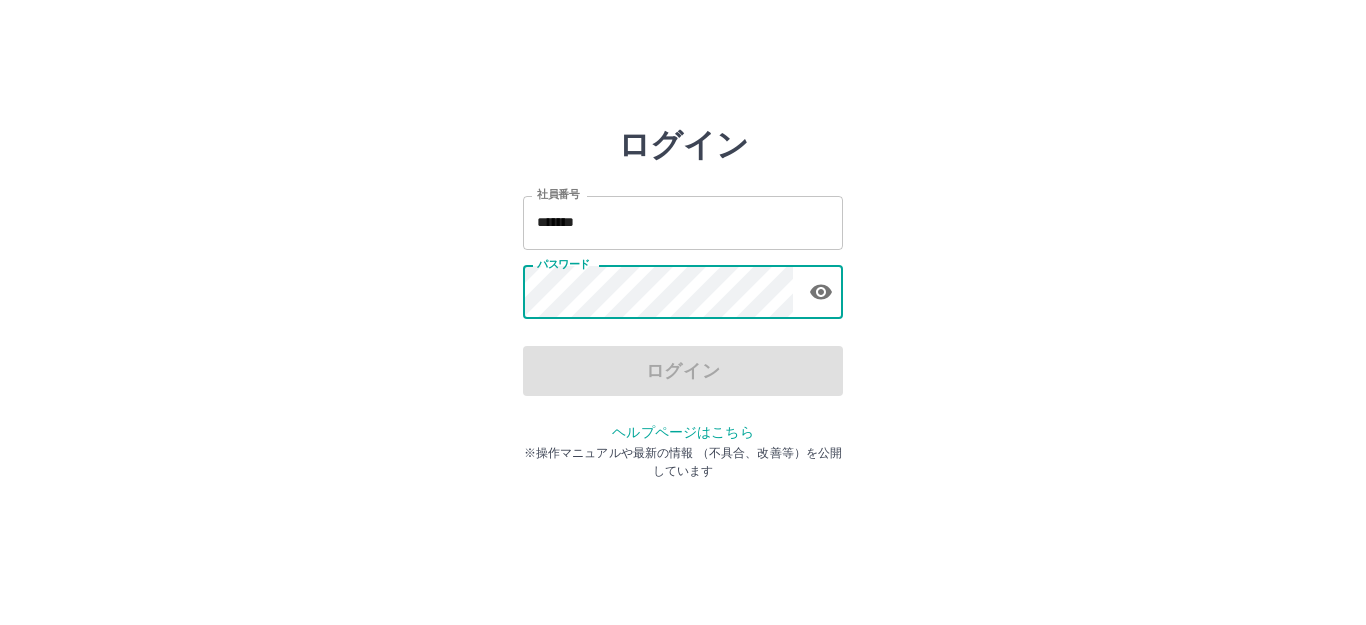click on "*******" at bounding box center (683, 222) 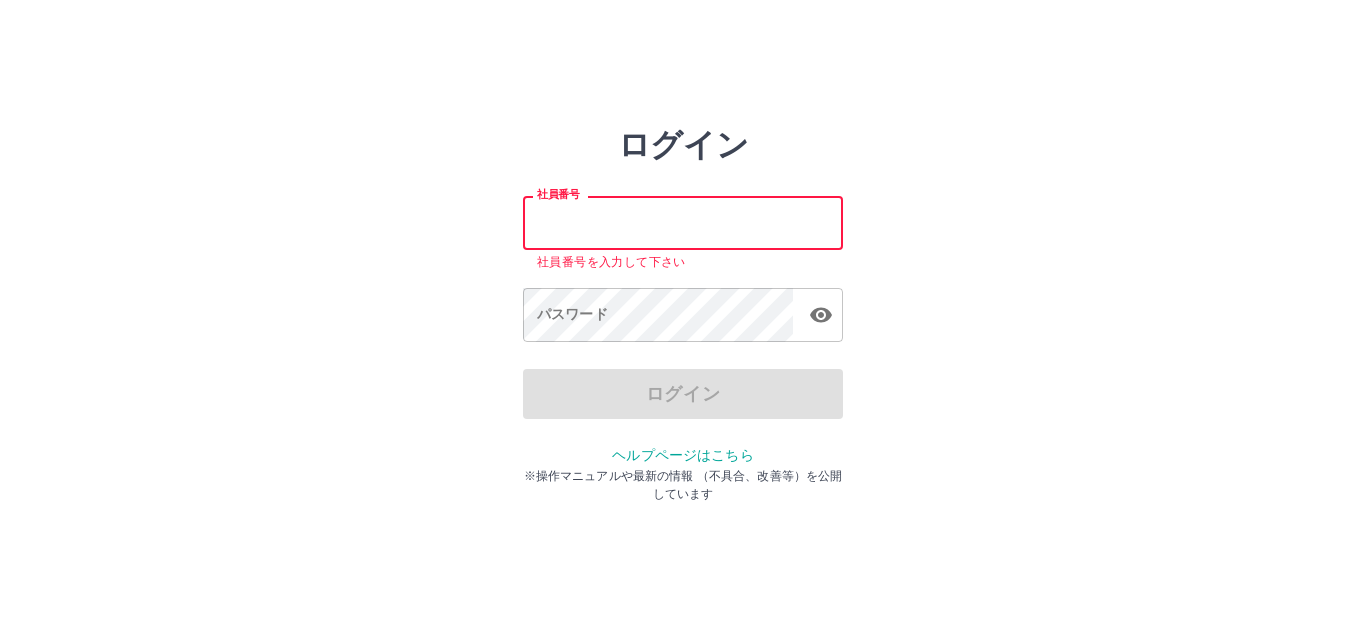 click on "社員番号" at bounding box center [683, 222] 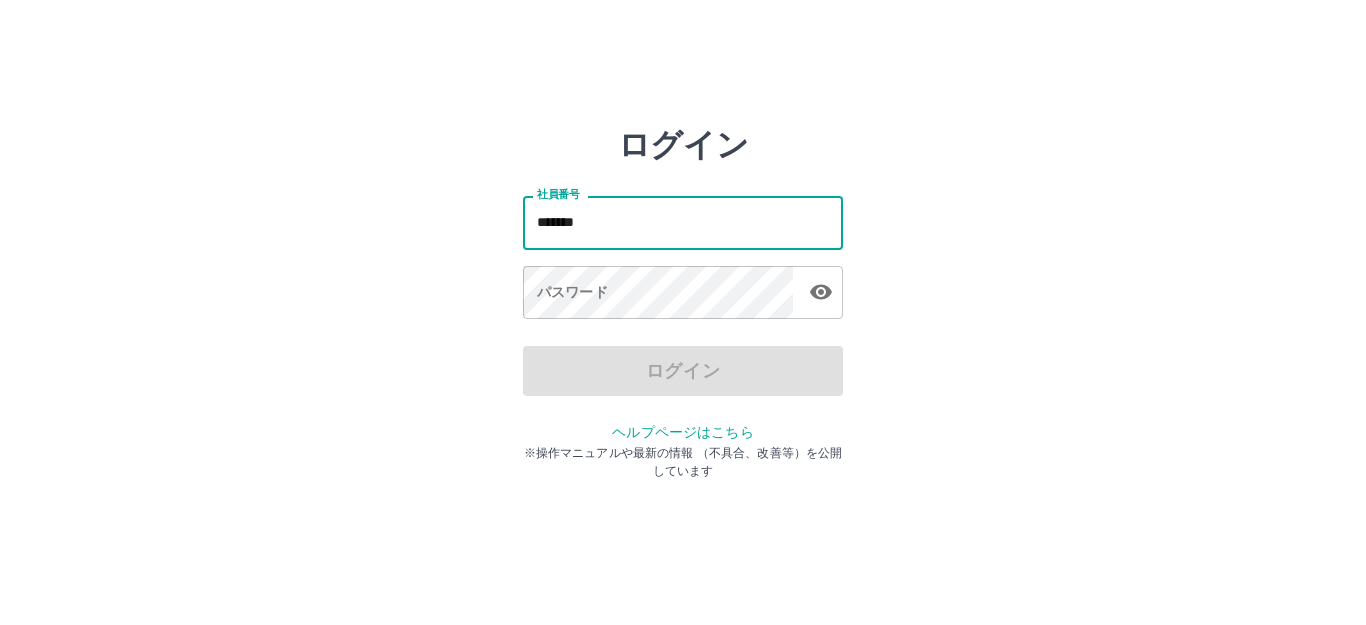 type on "*******" 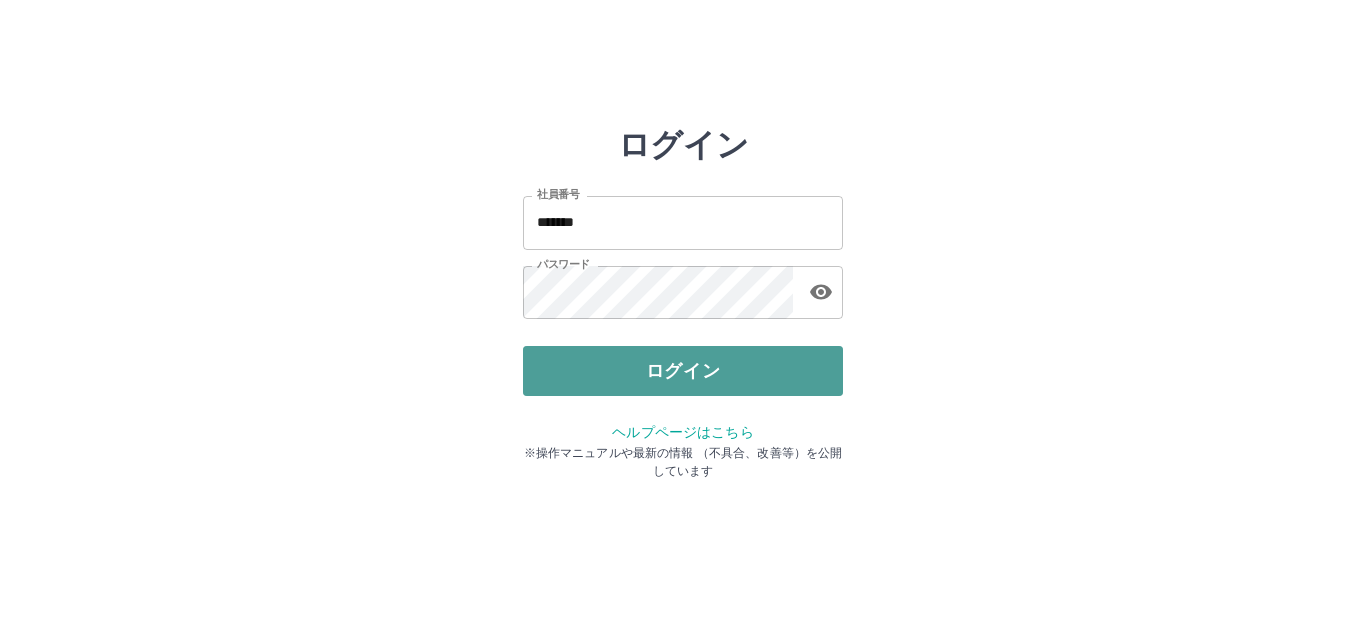 click on "ログイン" at bounding box center (683, 371) 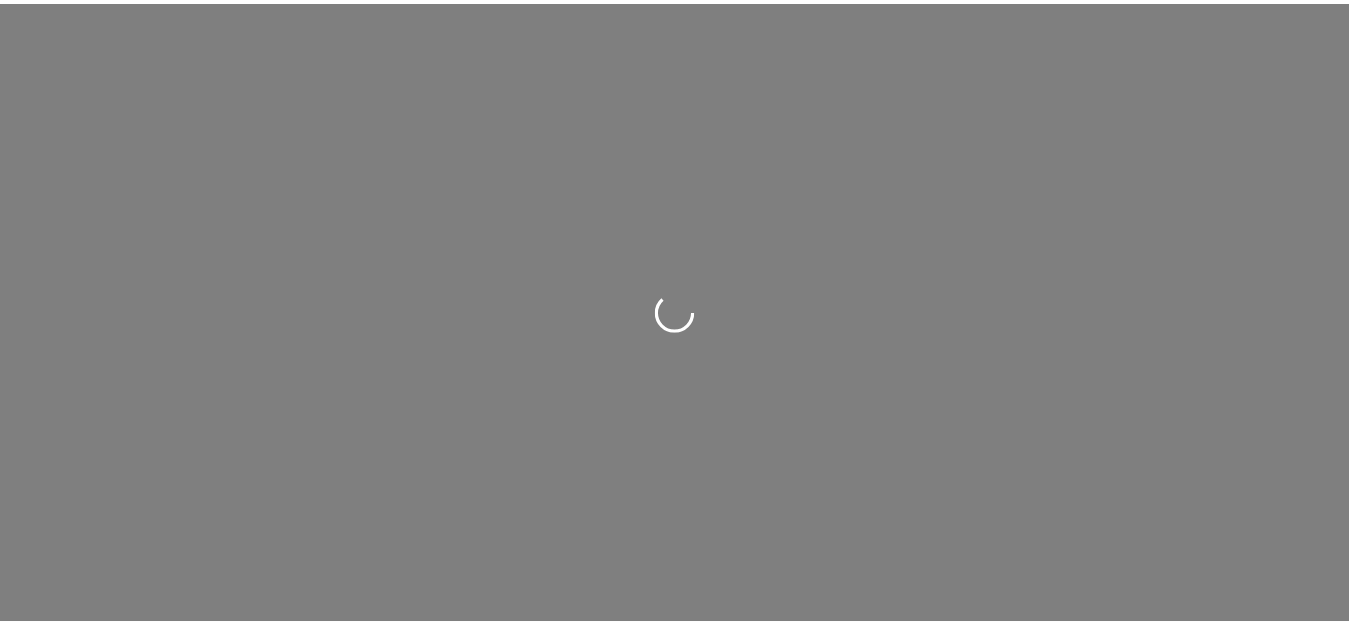 scroll, scrollTop: 0, scrollLeft: 0, axis: both 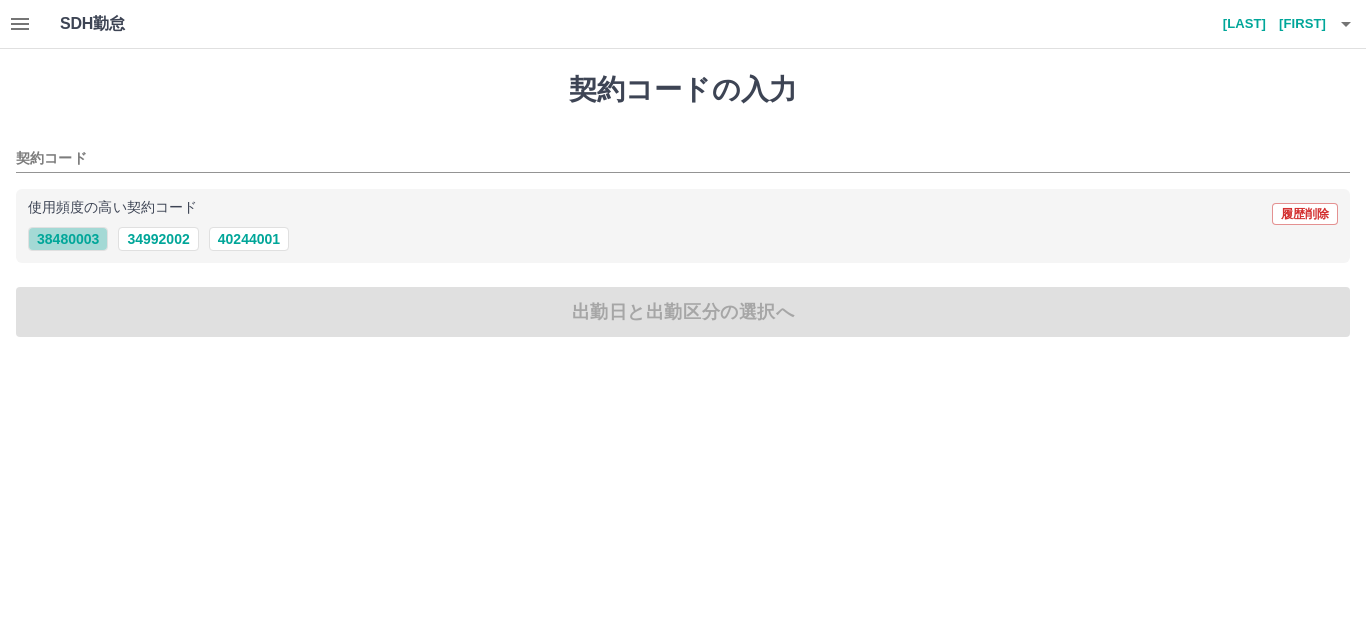 click on "38480003" at bounding box center (68, 239) 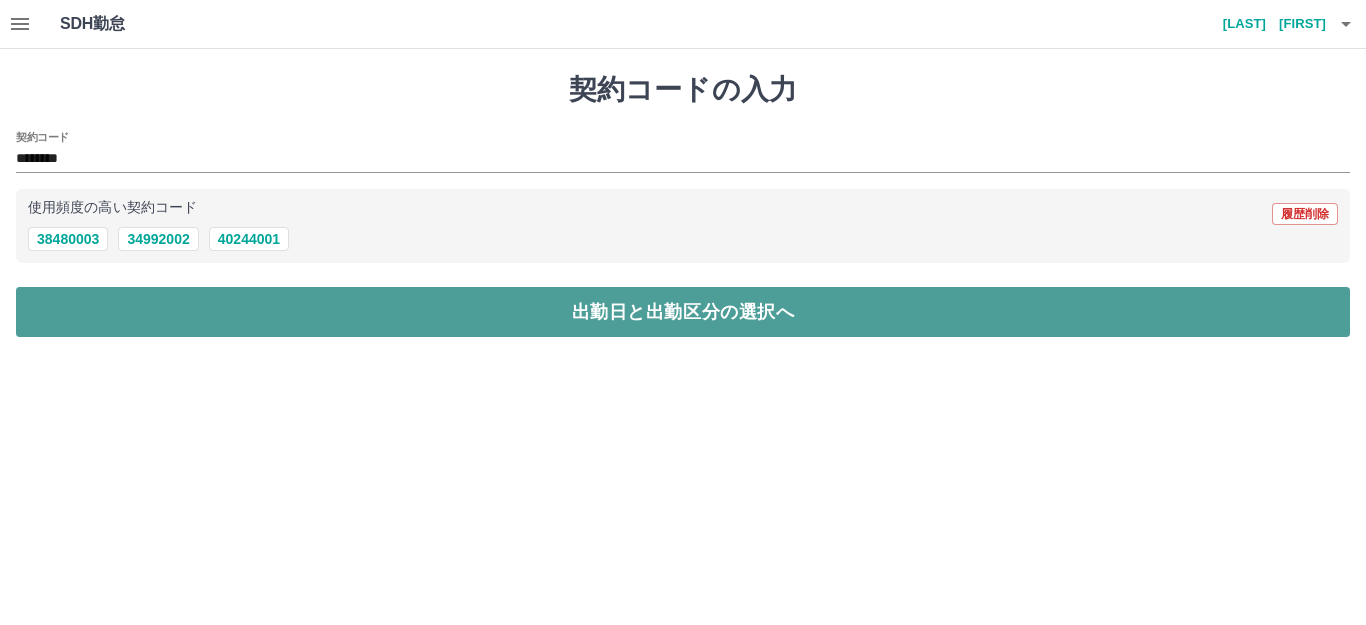 click on "出勤日と出勤区分の選択へ" at bounding box center [683, 312] 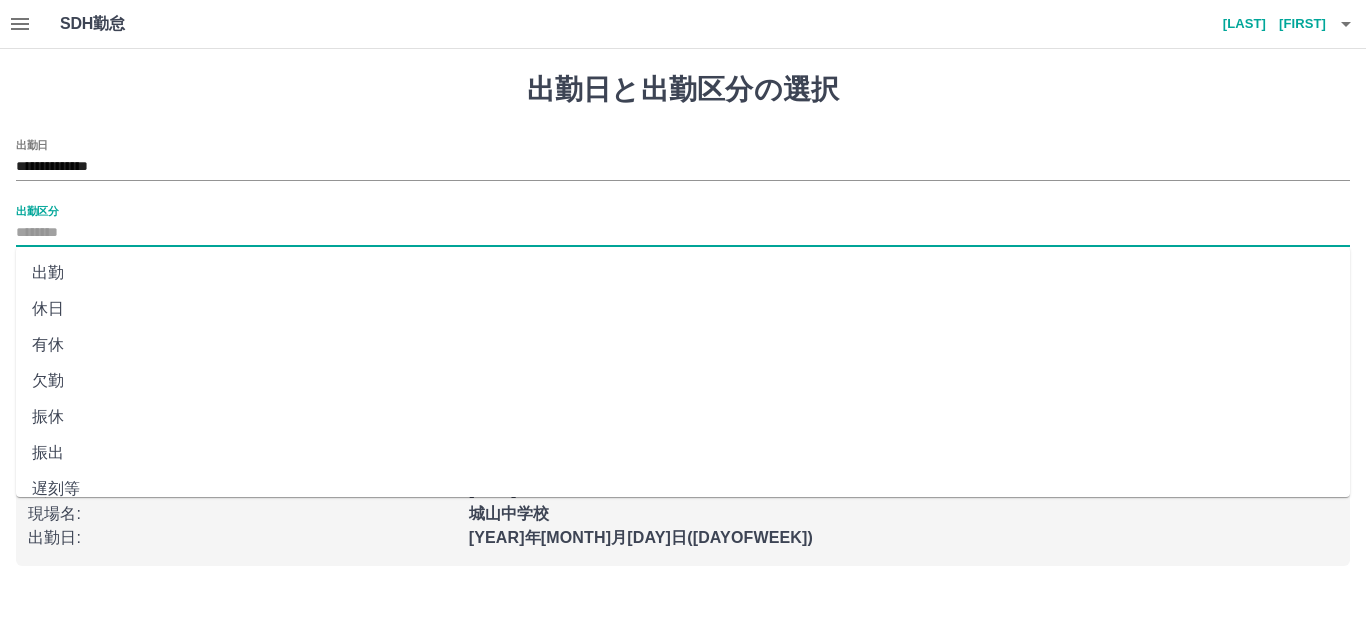 click on "出勤区分" at bounding box center [683, 233] 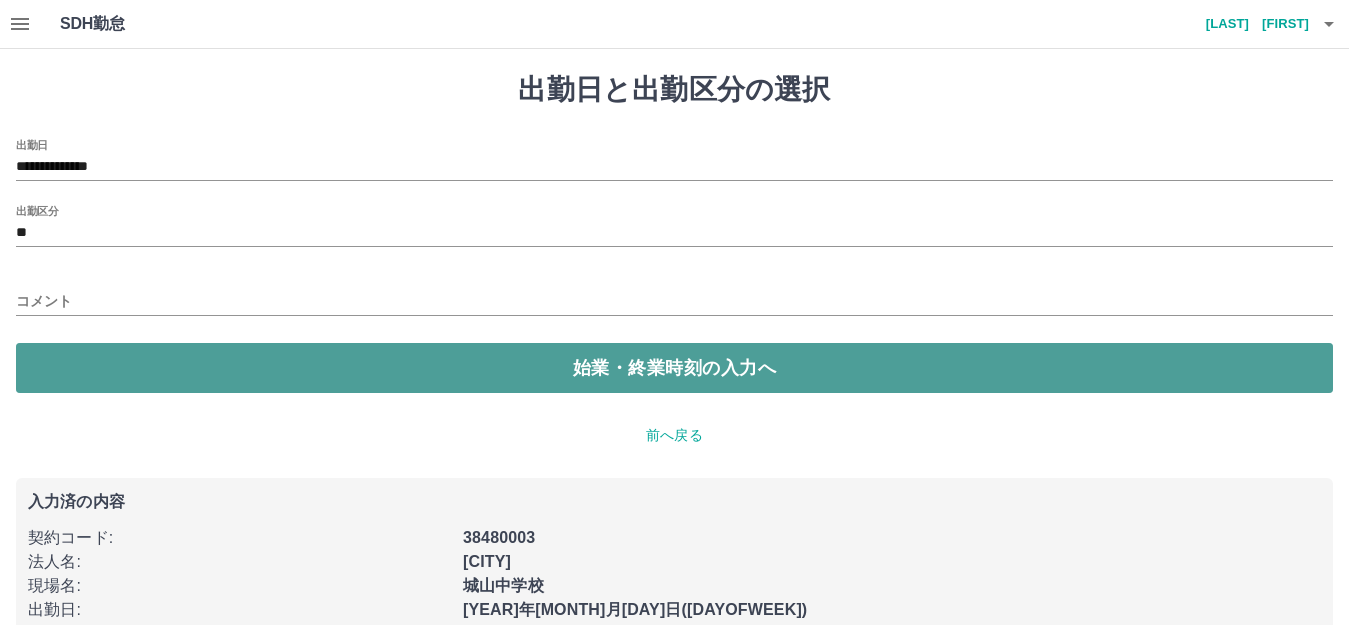 click on "始業・終業時刻の入力へ" at bounding box center (674, 368) 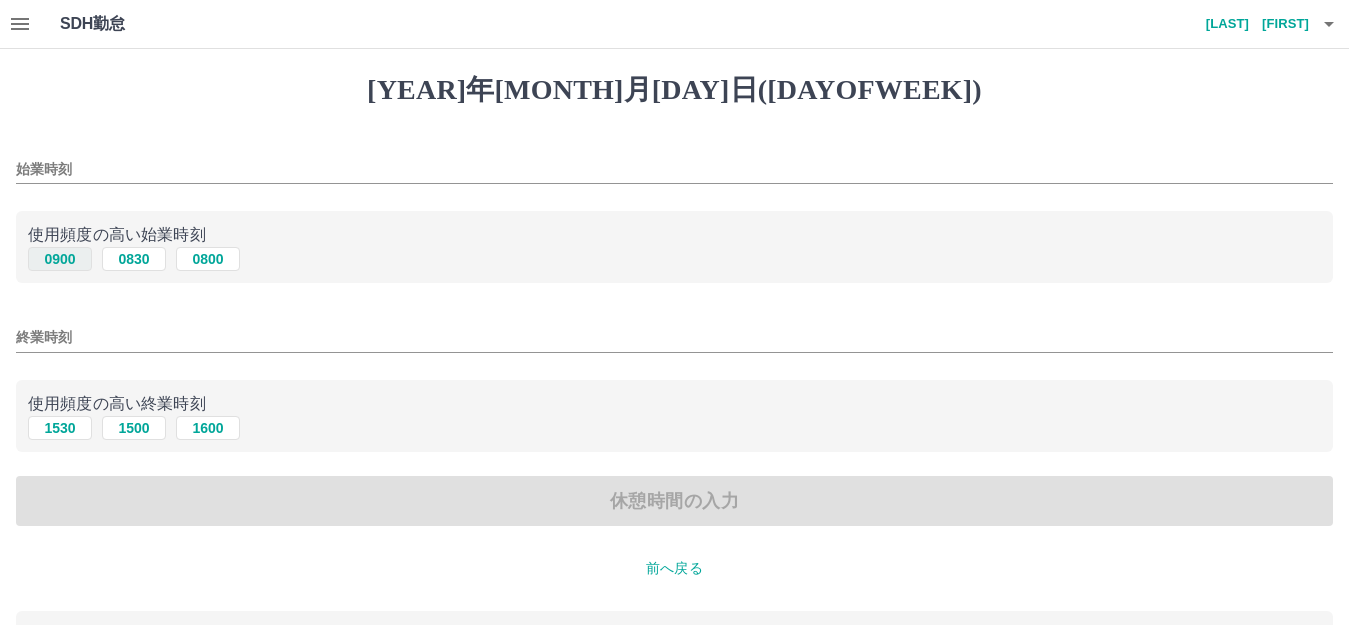 click on "0900" at bounding box center (60, 259) 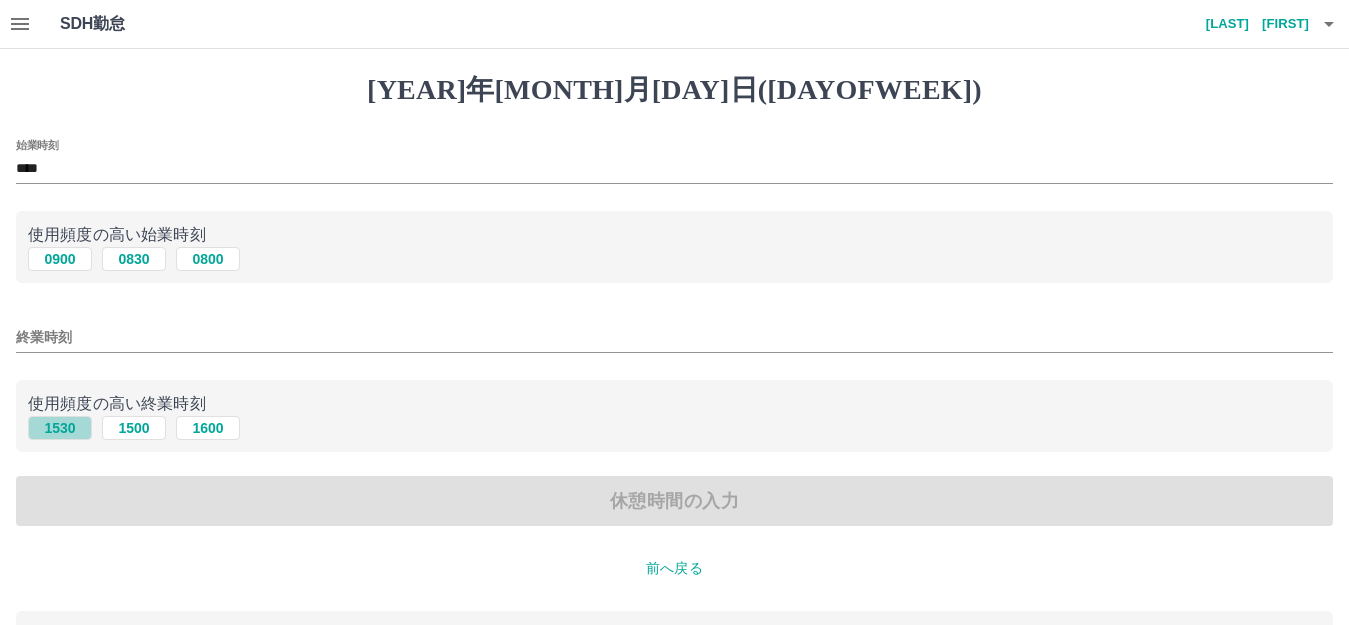click on "1530" at bounding box center (60, 259) 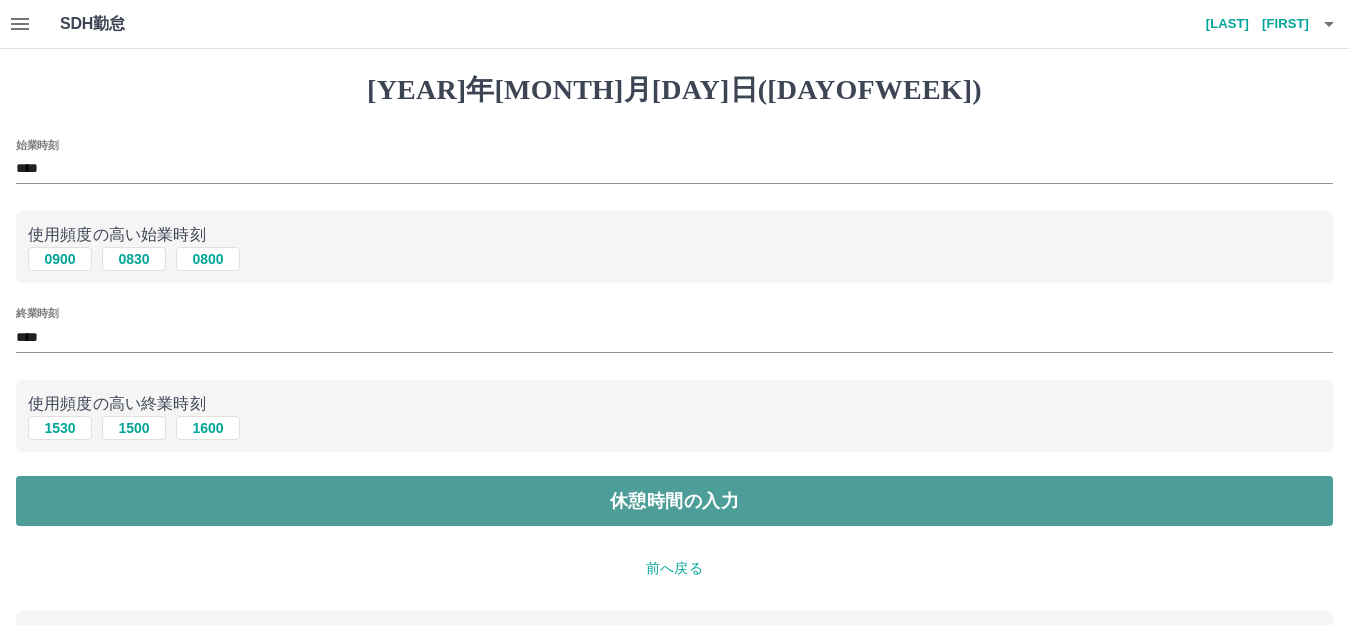 click on "休憩時間の入力" at bounding box center [674, 501] 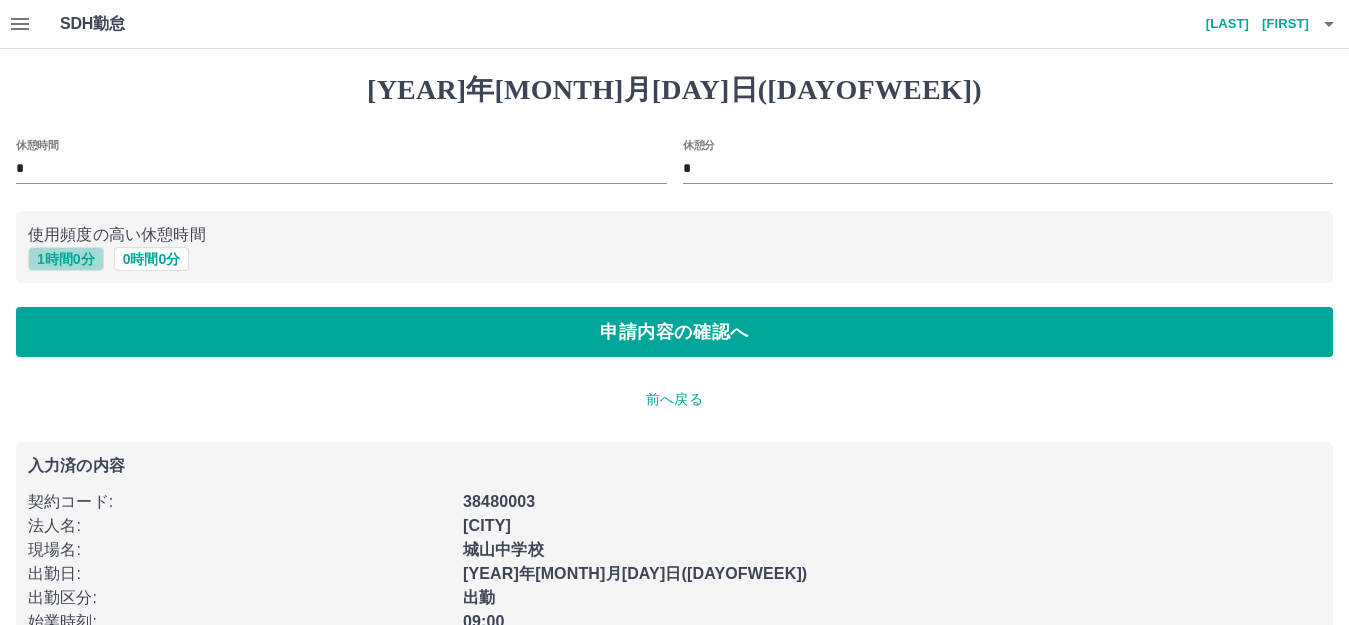 click on "1 時間 0 分" at bounding box center (66, 259) 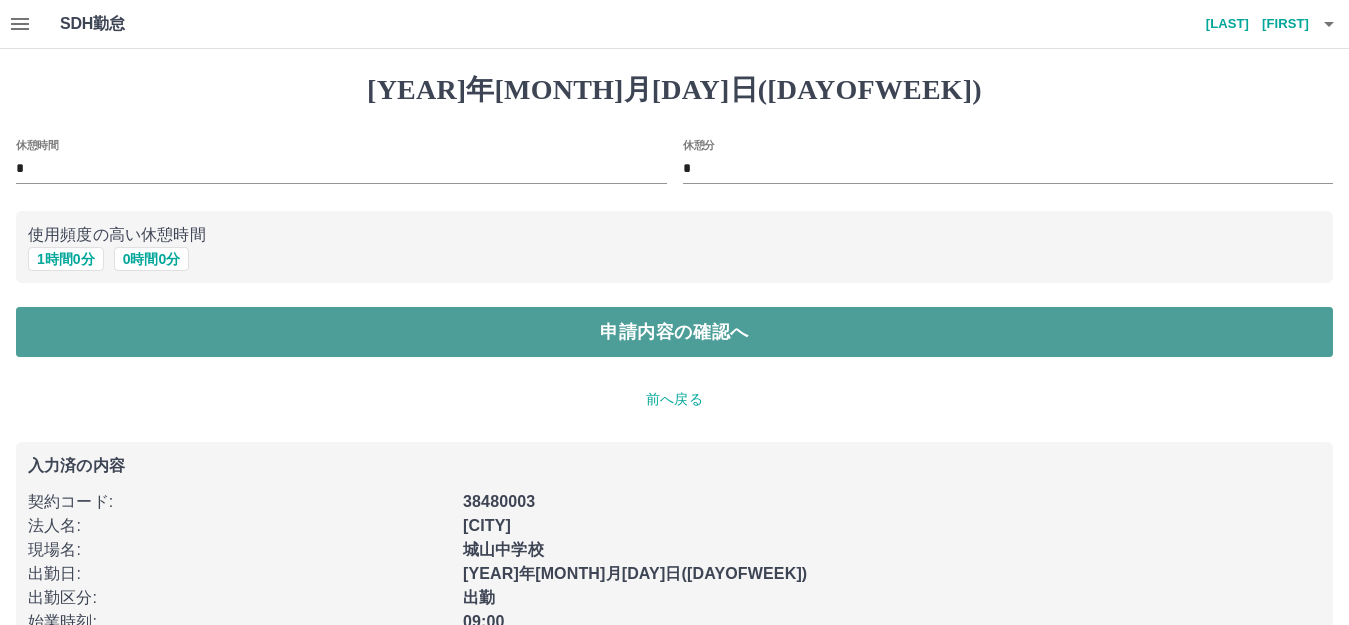 click on "申請内容の確認へ" at bounding box center (674, 332) 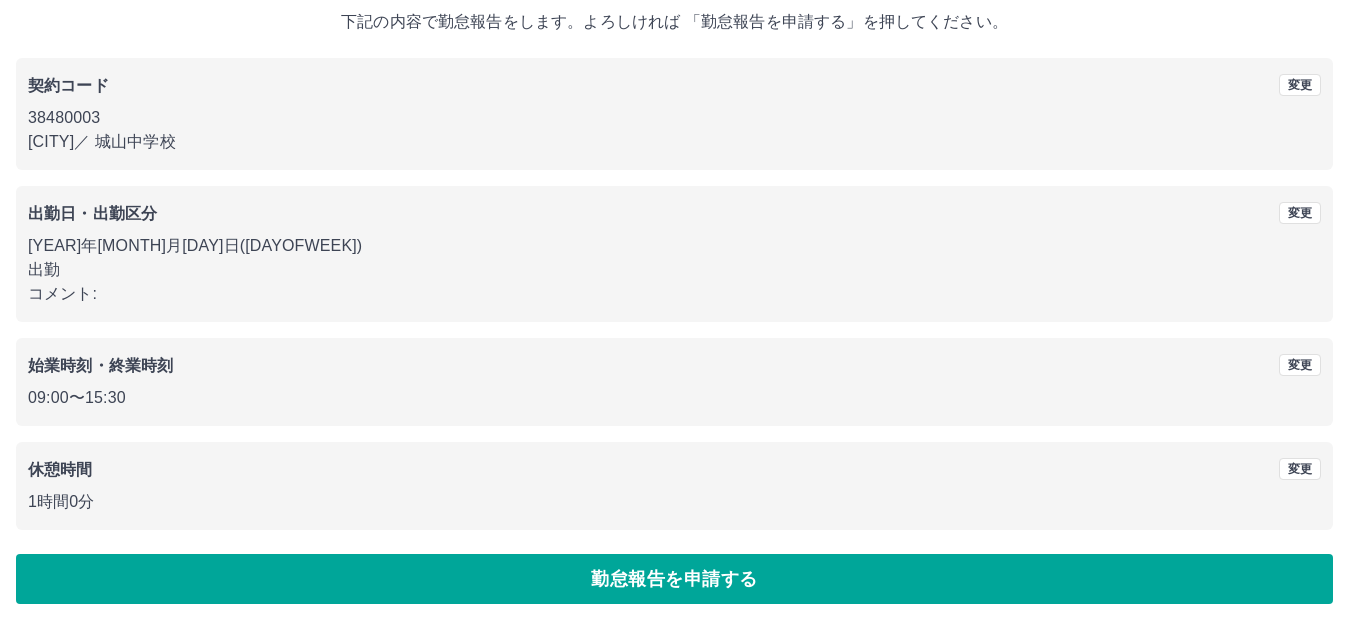 scroll, scrollTop: 124, scrollLeft: 0, axis: vertical 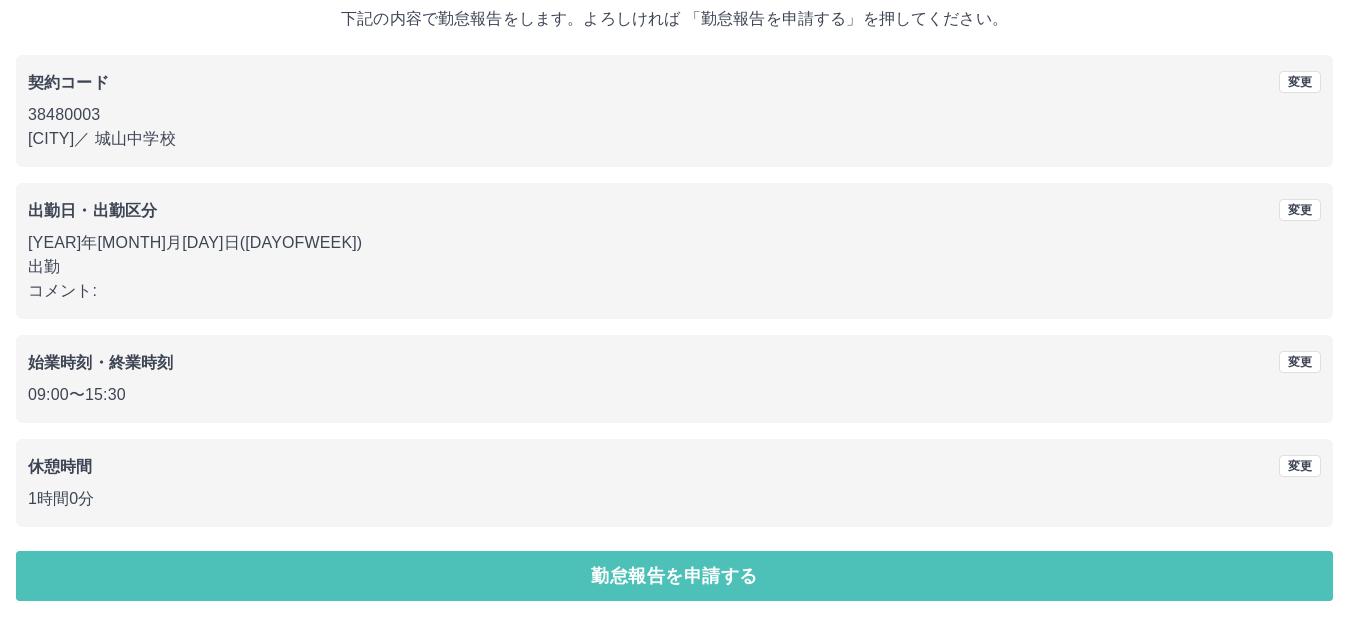 click on "勤怠報告を申請する" at bounding box center [674, 576] 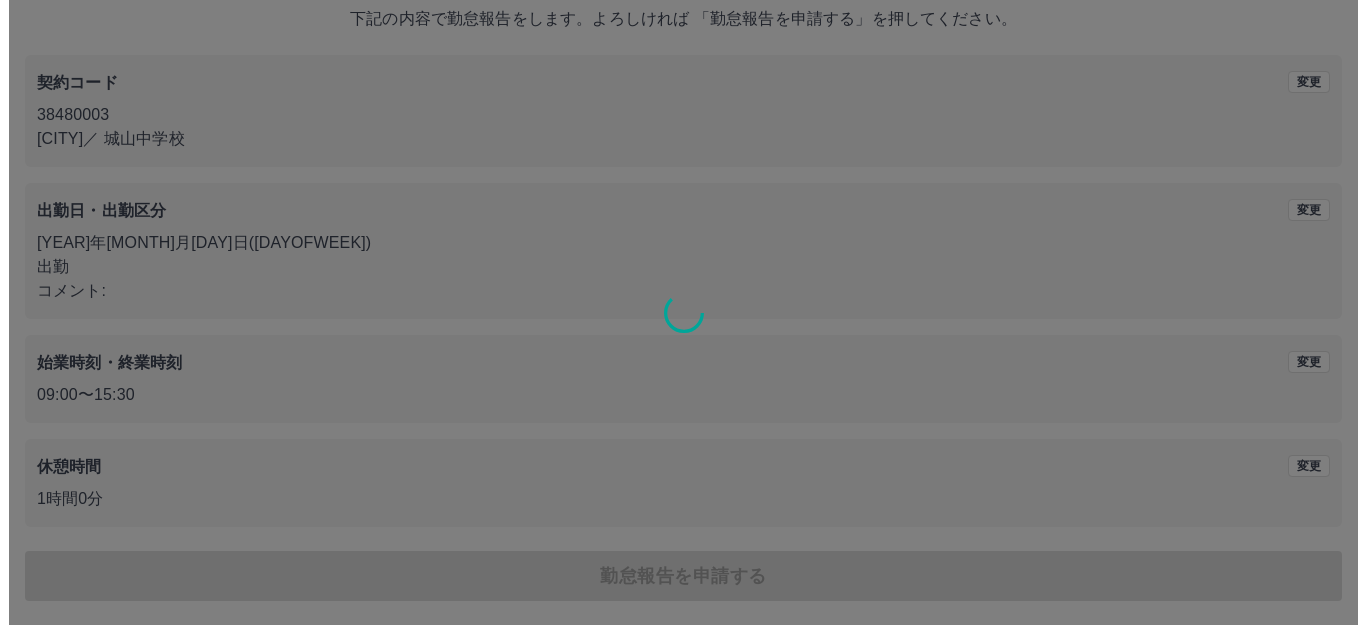 scroll, scrollTop: 0, scrollLeft: 0, axis: both 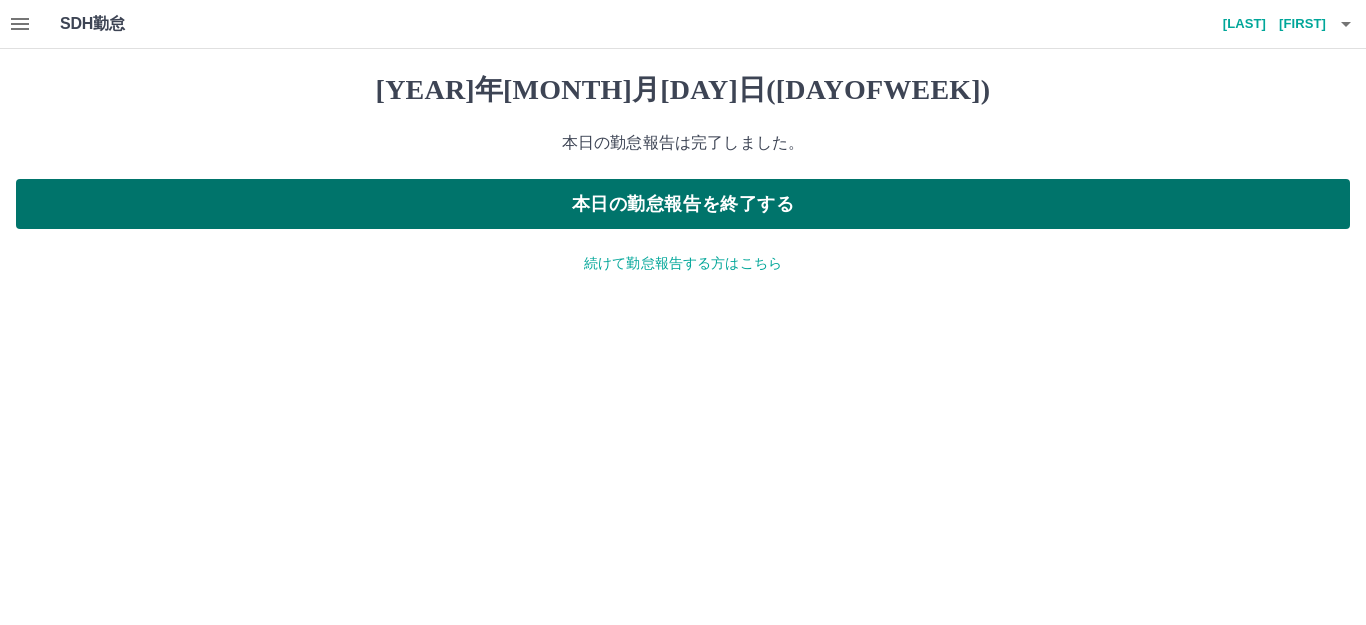 click on "本日の勤怠報告を終了する" at bounding box center (683, 204) 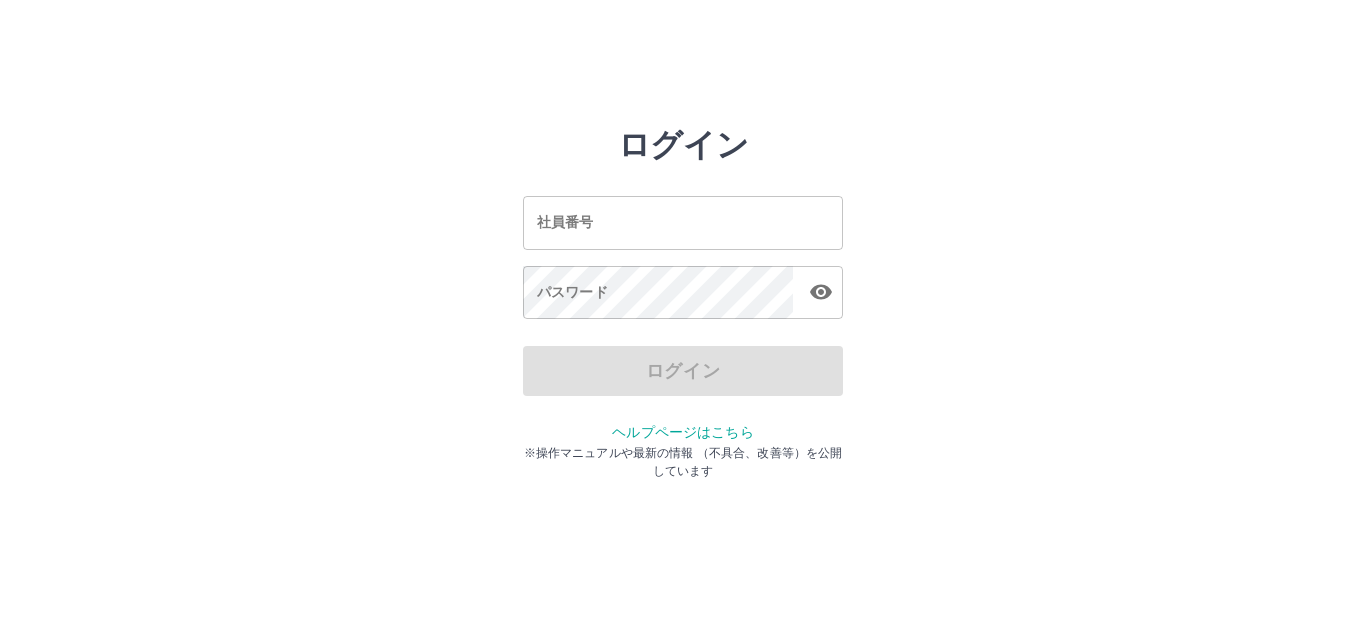 scroll, scrollTop: 0, scrollLeft: 0, axis: both 